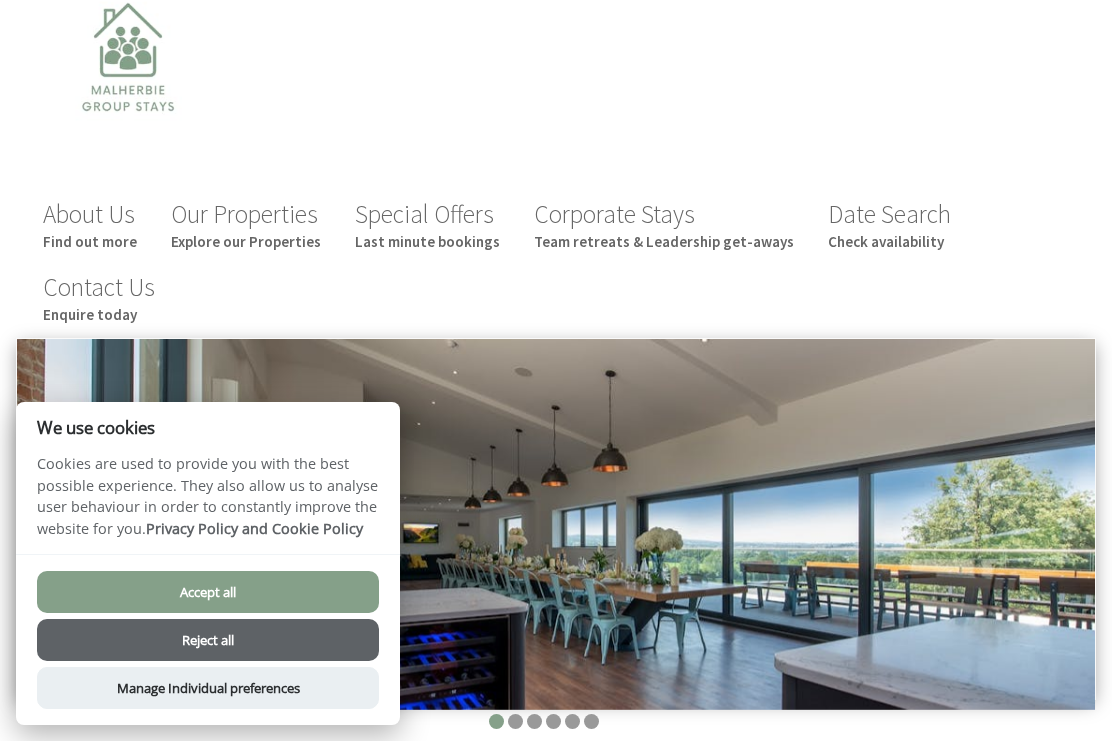 scroll, scrollTop: 40, scrollLeft: 0, axis: vertical 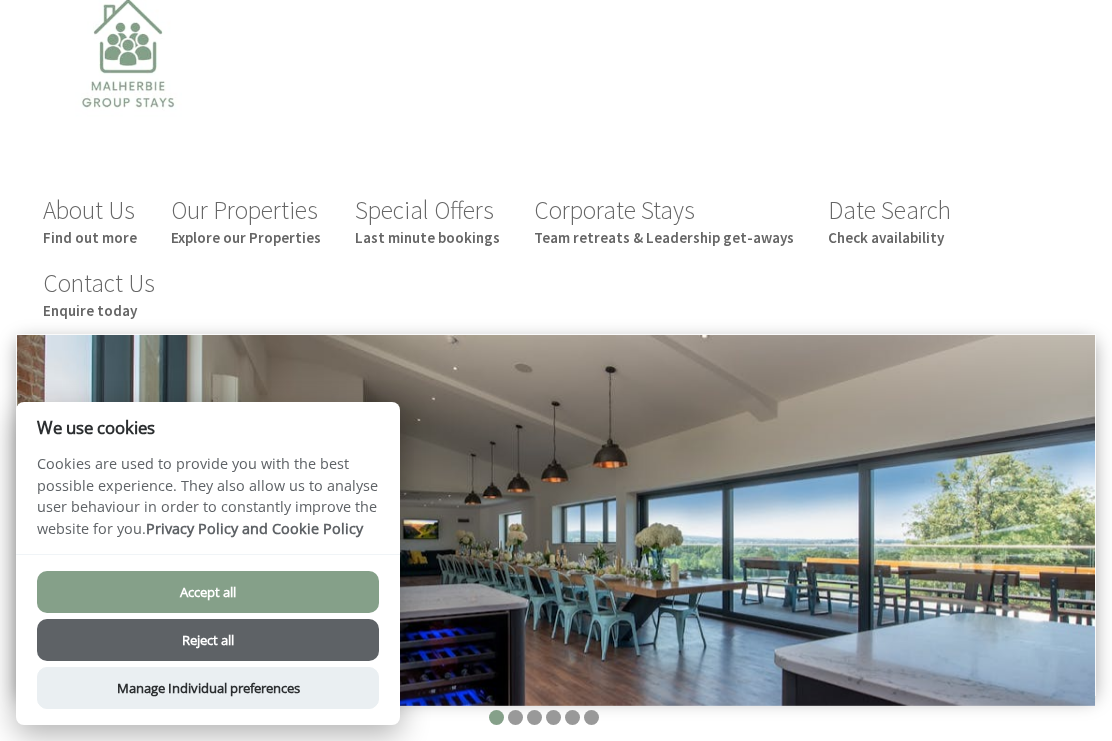 click on "Accept all" at bounding box center [208, 592] 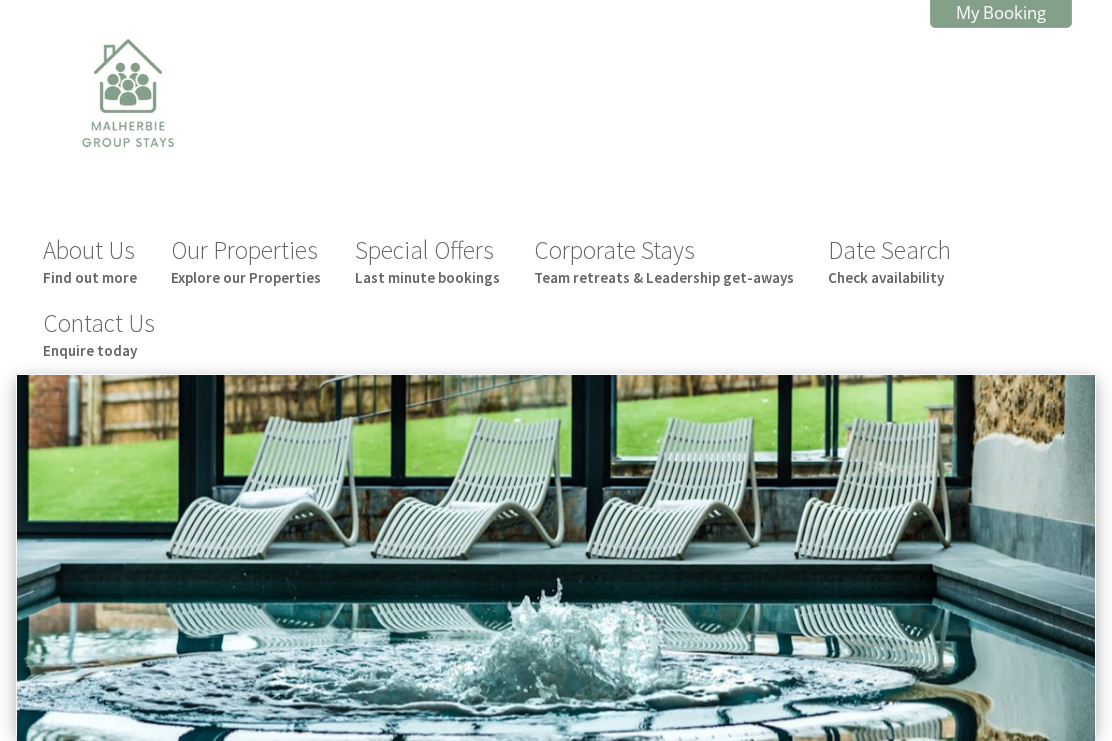 scroll, scrollTop: 0, scrollLeft: 0, axis: both 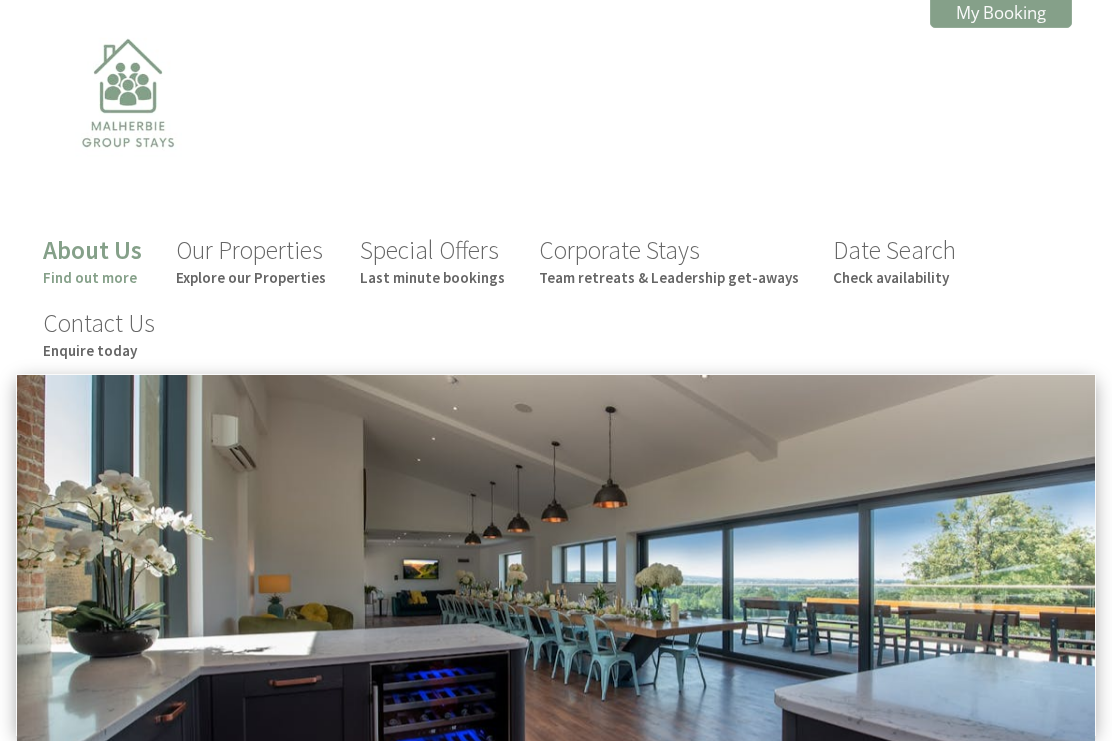 click on "Our Properties  Explore our Properties" at bounding box center [251, 260] 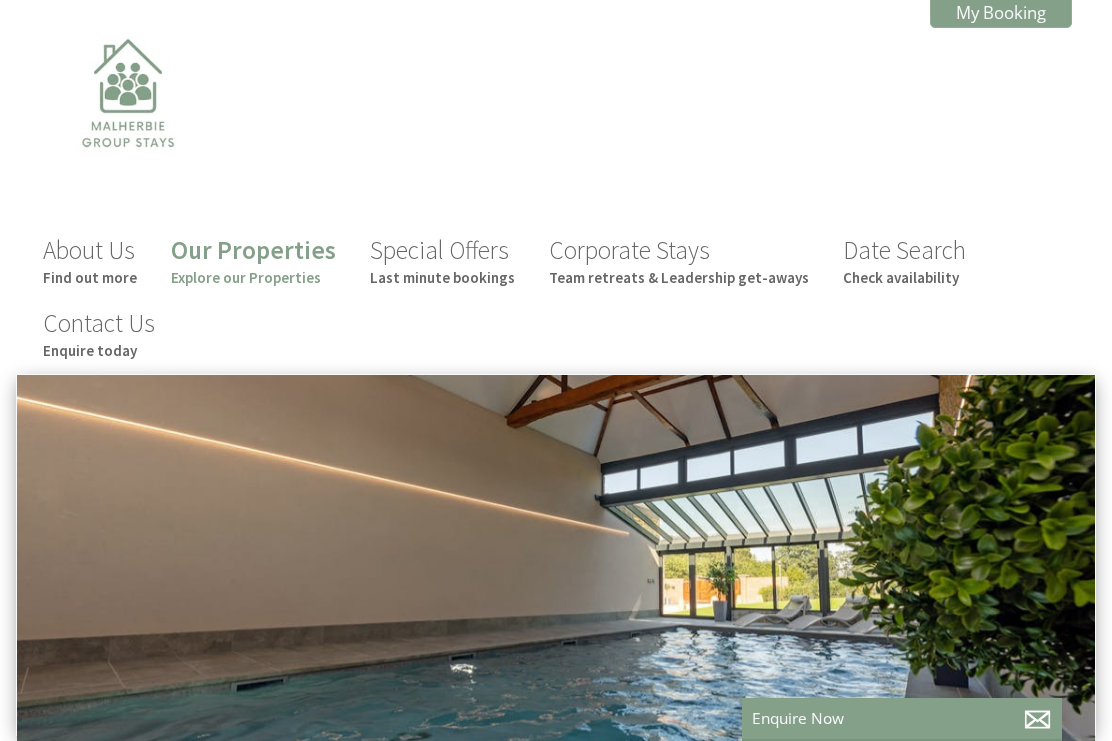 scroll, scrollTop: 0, scrollLeft: 18, axis: horizontal 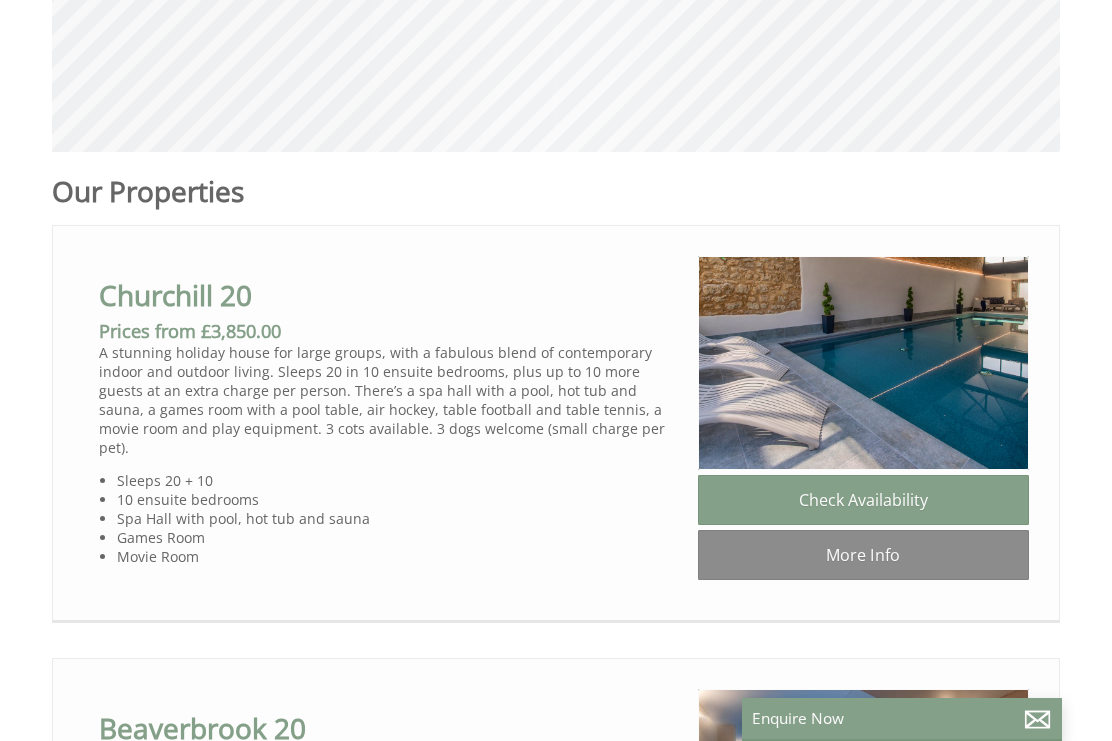 click on "More Info" at bounding box center [863, 555] 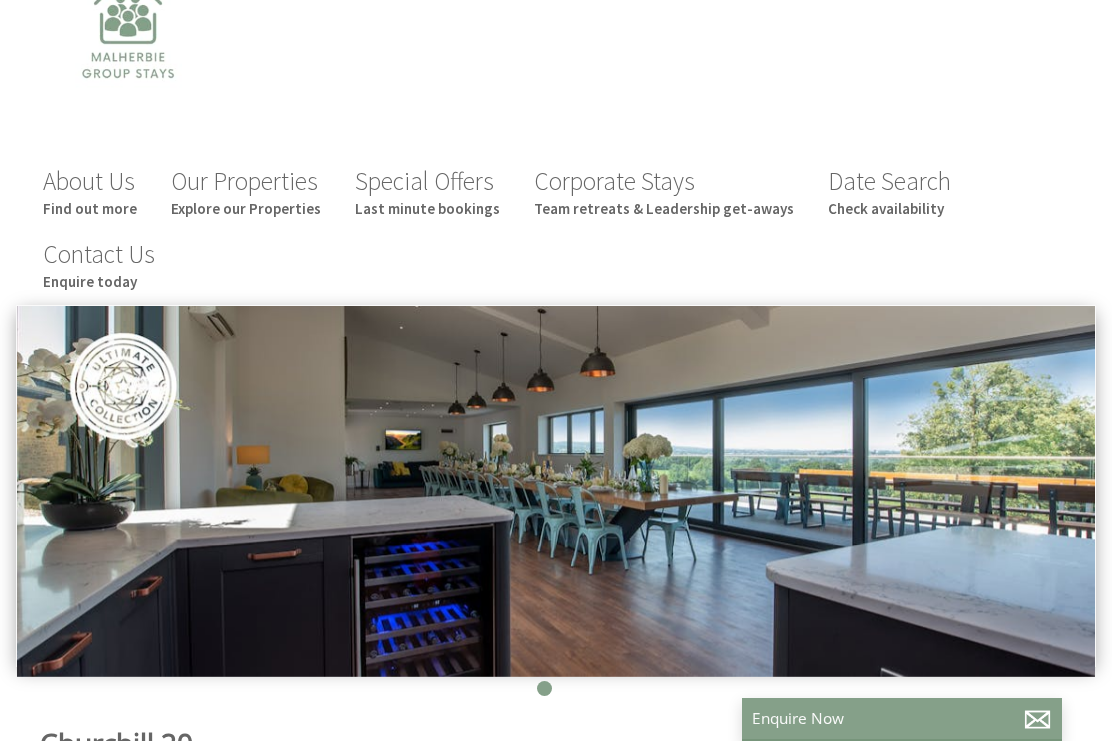 scroll, scrollTop: 0, scrollLeft: 0, axis: both 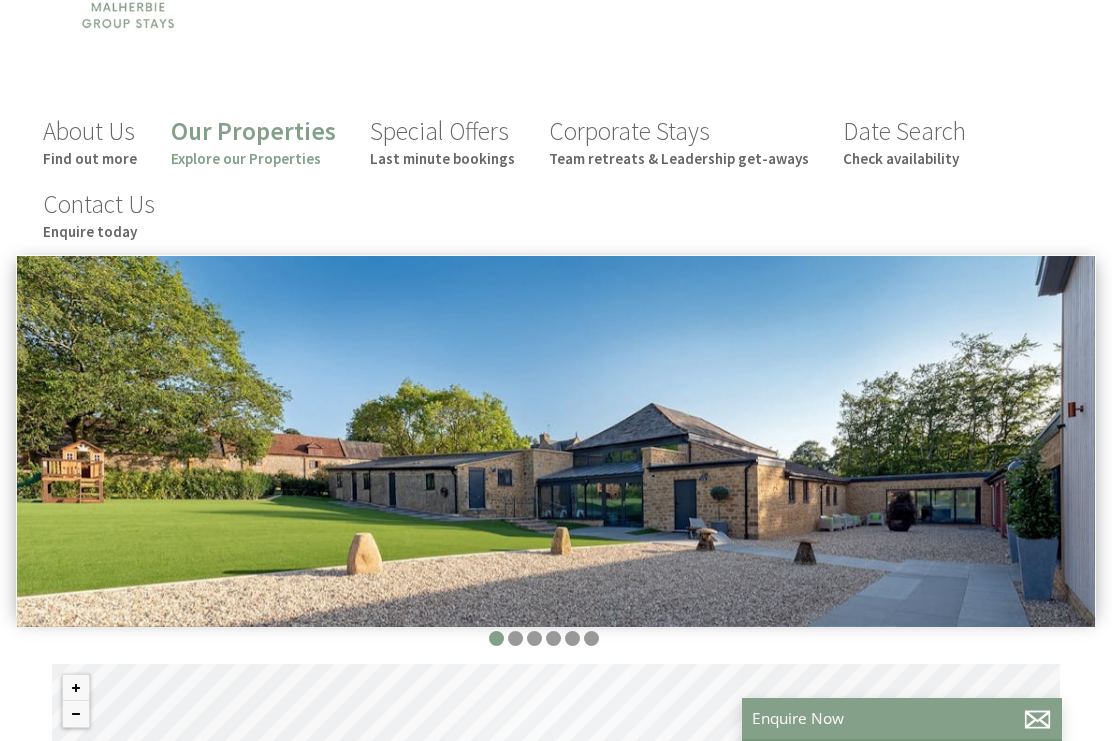 click on "Our Properties  Explore our Properties" at bounding box center (253, 141) 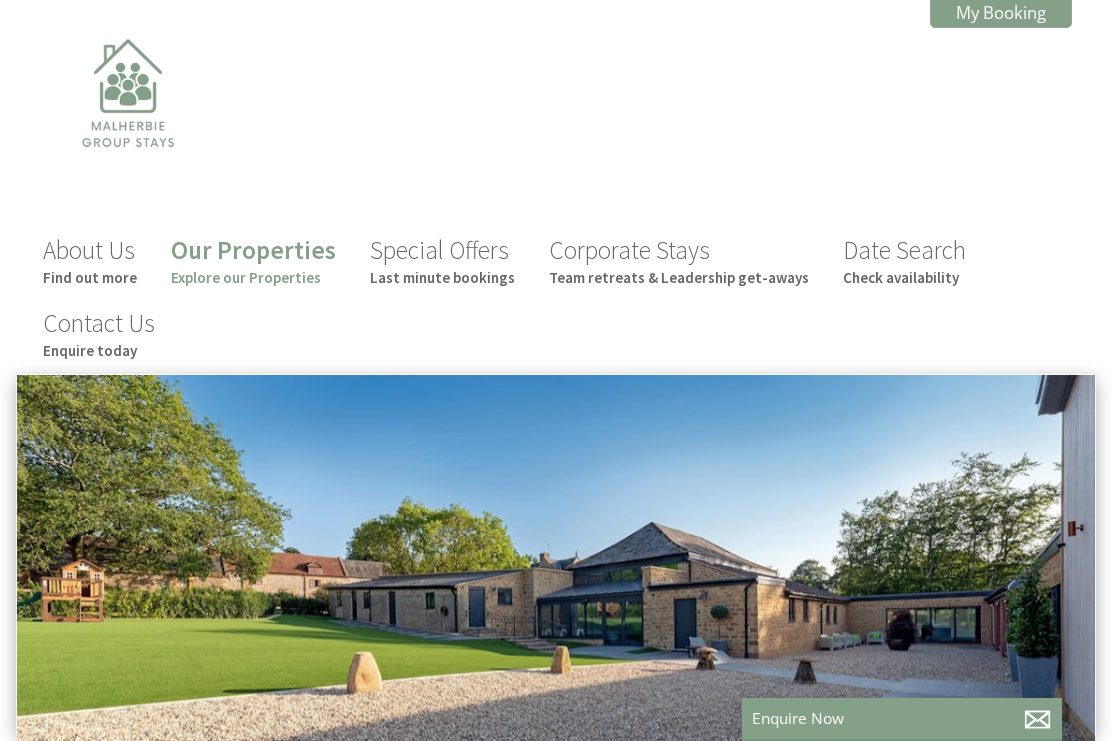 scroll, scrollTop: 0, scrollLeft: 18, axis: horizontal 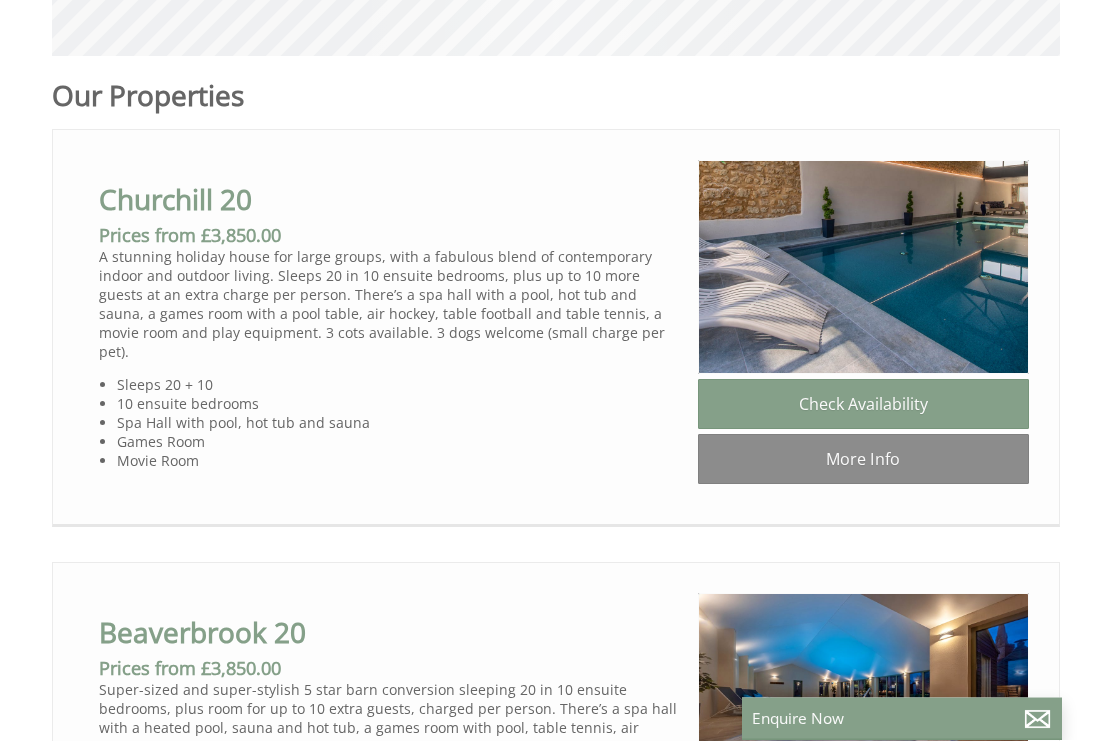 click on "Check Availability" at bounding box center [863, 405] 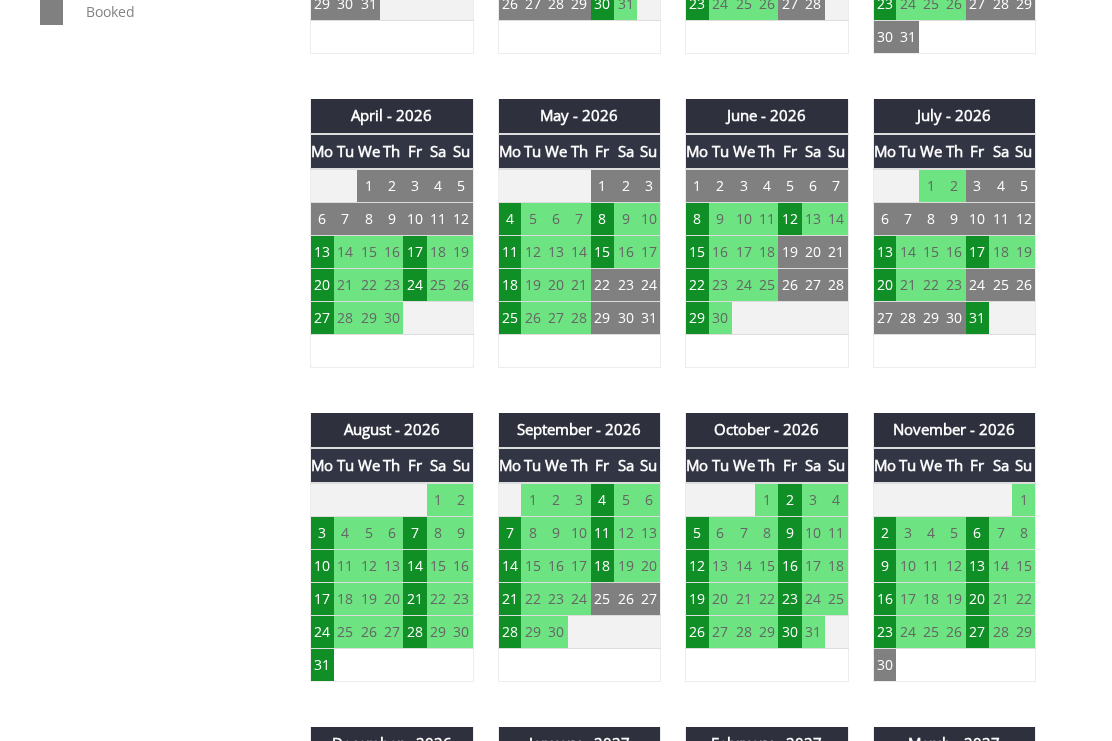 scroll, scrollTop: 1438, scrollLeft: 0, axis: vertical 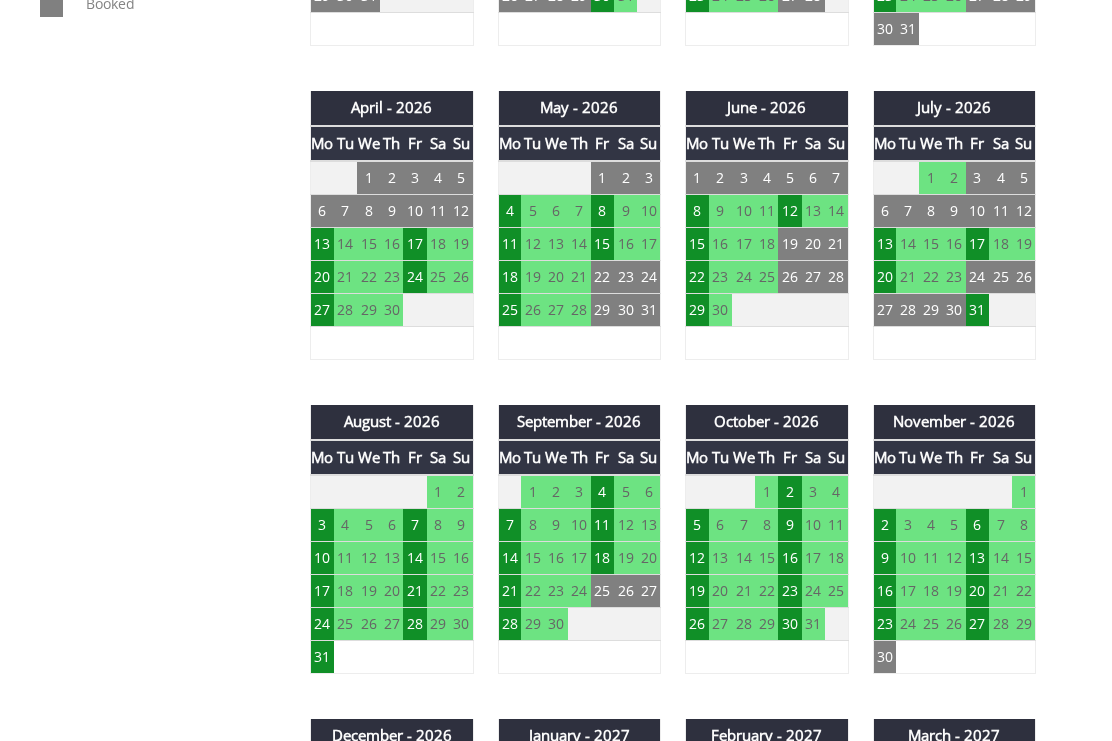 click on "31" at bounding box center [977, 310] 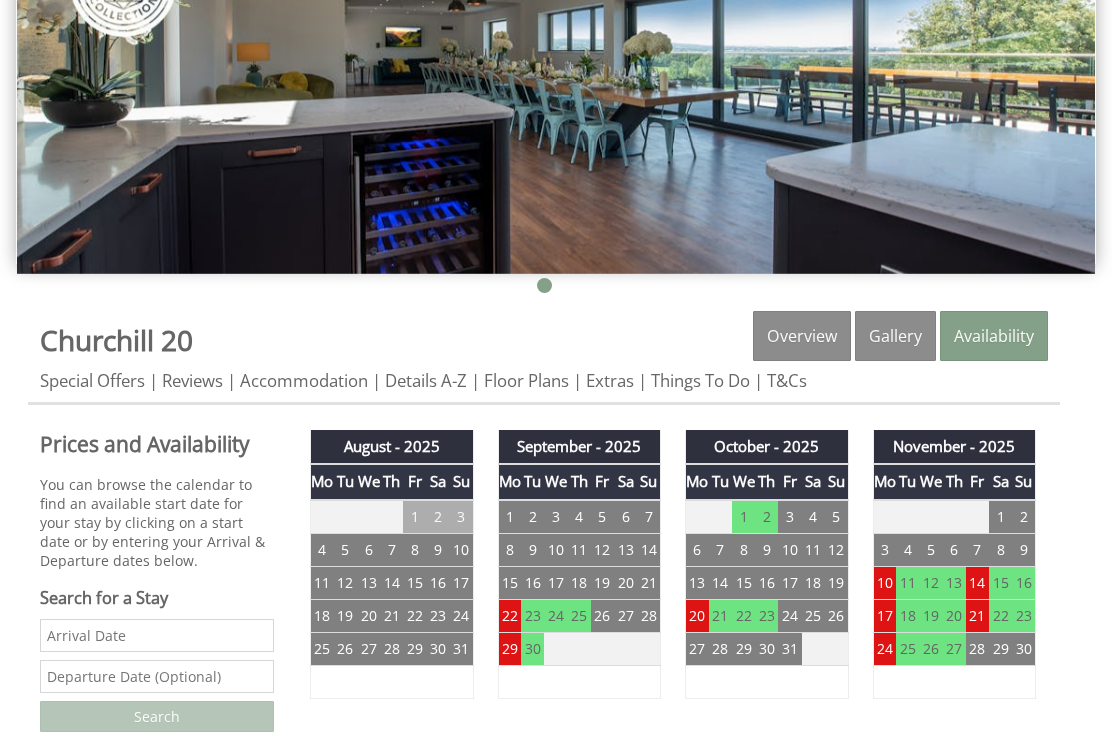 scroll, scrollTop: 470, scrollLeft: 0, axis: vertical 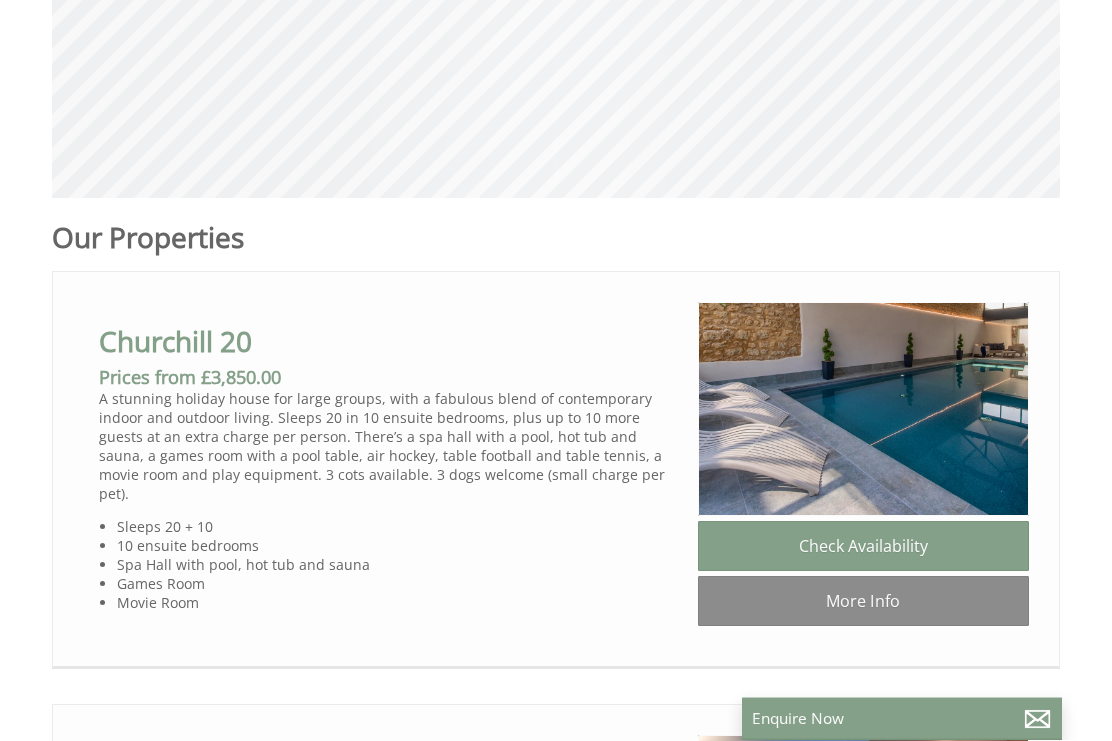 click on "Check Availability" at bounding box center [863, 547] 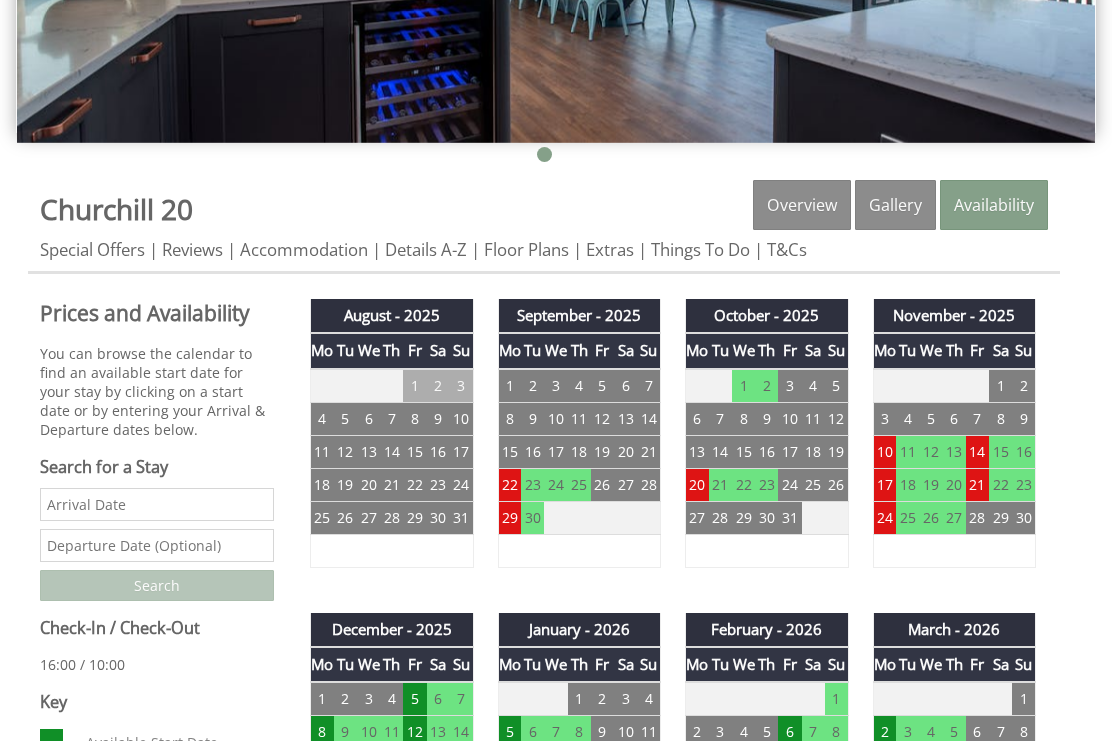 scroll, scrollTop: 606, scrollLeft: 0, axis: vertical 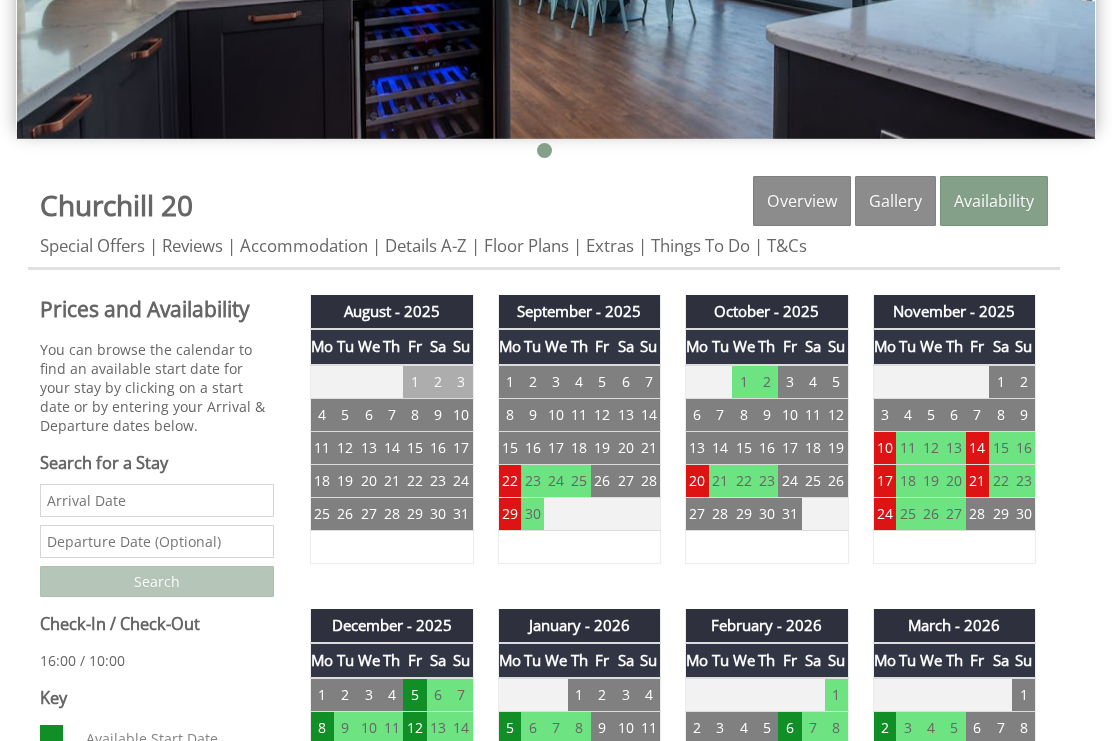 click on "21" at bounding box center (977, 481) 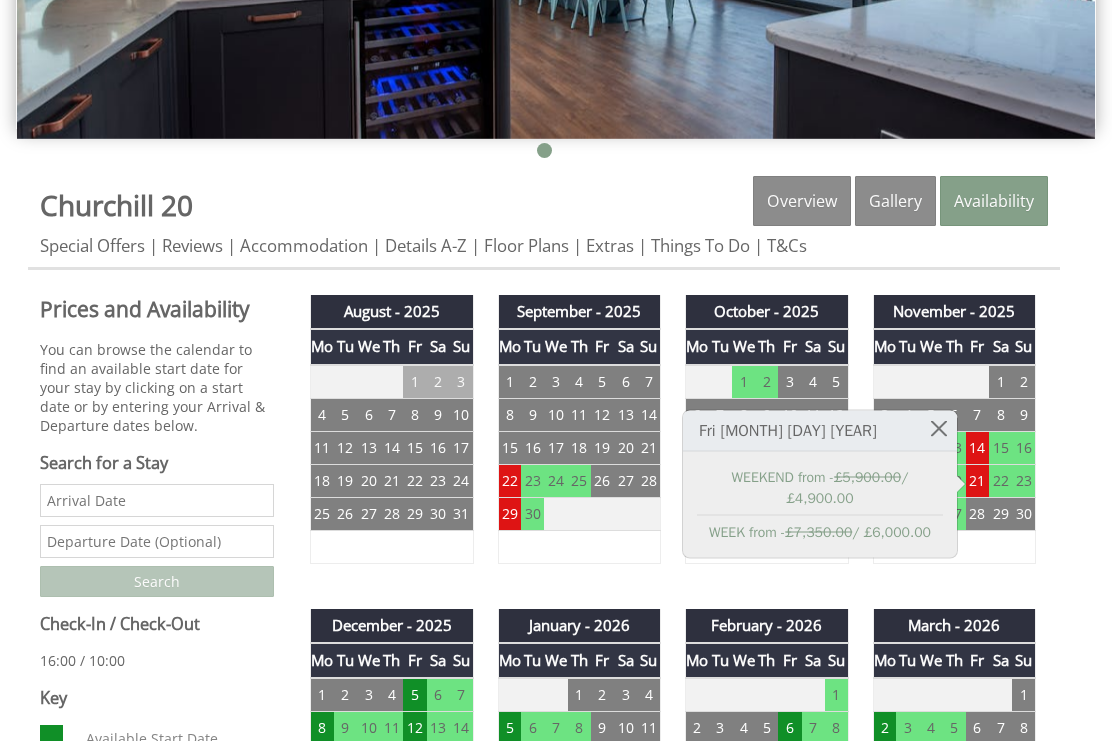 click at bounding box center [939, 428] 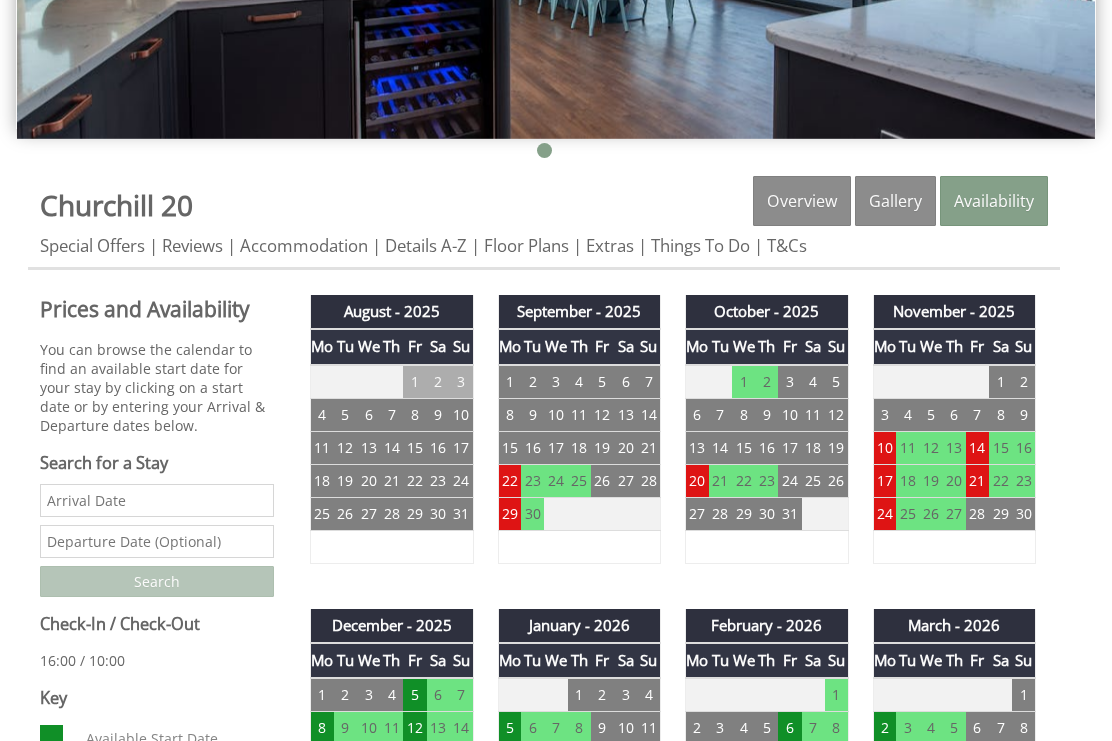 click on "22" at bounding box center [509, 480] 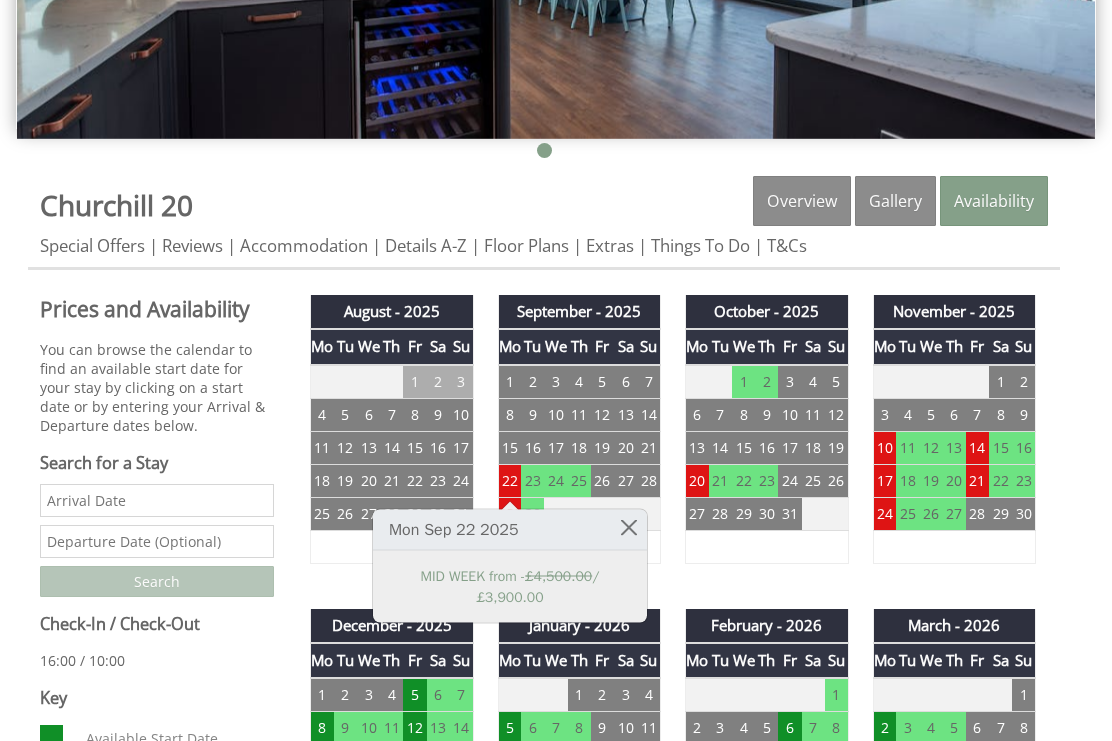 click on "October - [YEAR]
Mo
Tu
We
Th
Fr
Sa
Su
[NUMBER]
[NUMBER]
[NUMBER]
[NUMBER]
[NUMBER]
[NUMBER]
[NUMBER]
[NUMBER]
[NUMBER]
[NUMBER]
[NUMBER]
[NUMBER]
[NUMBER]
[NUMBER]
[NUMBER]
[NUMBER]
[NUMBER]
[NUMBER]
[NUMBER]
[NUMBER]
[NUMBER]" at bounding box center [767, 439] 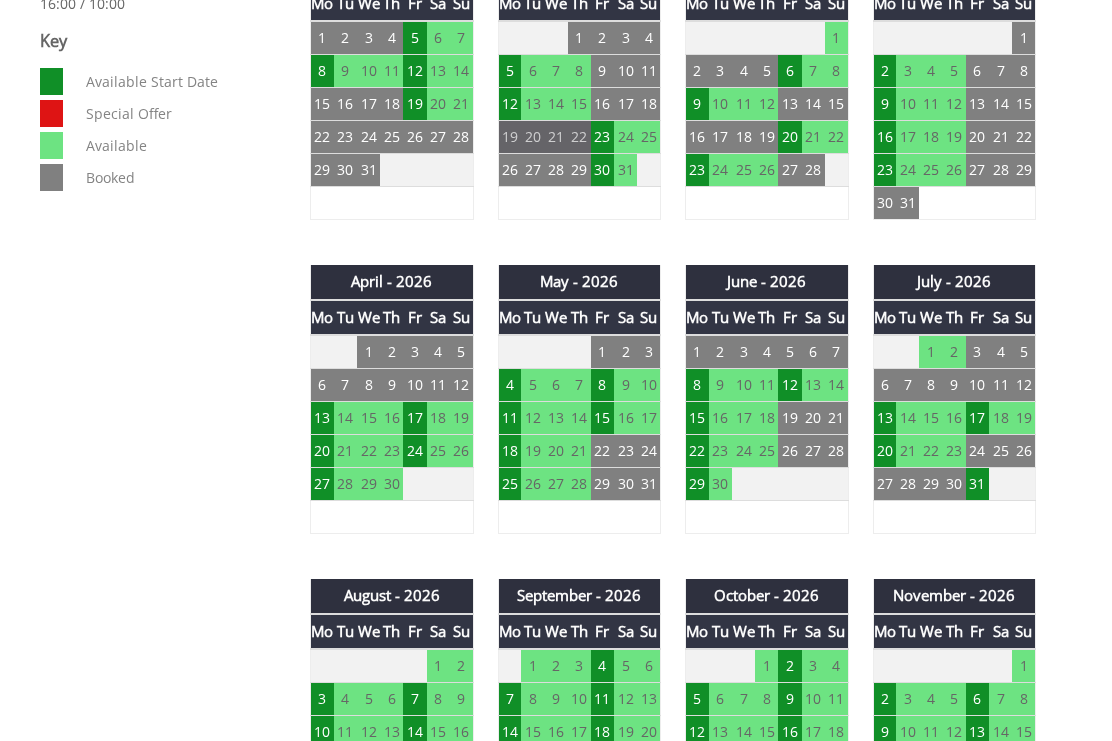 scroll, scrollTop: 1264, scrollLeft: 0, axis: vertical 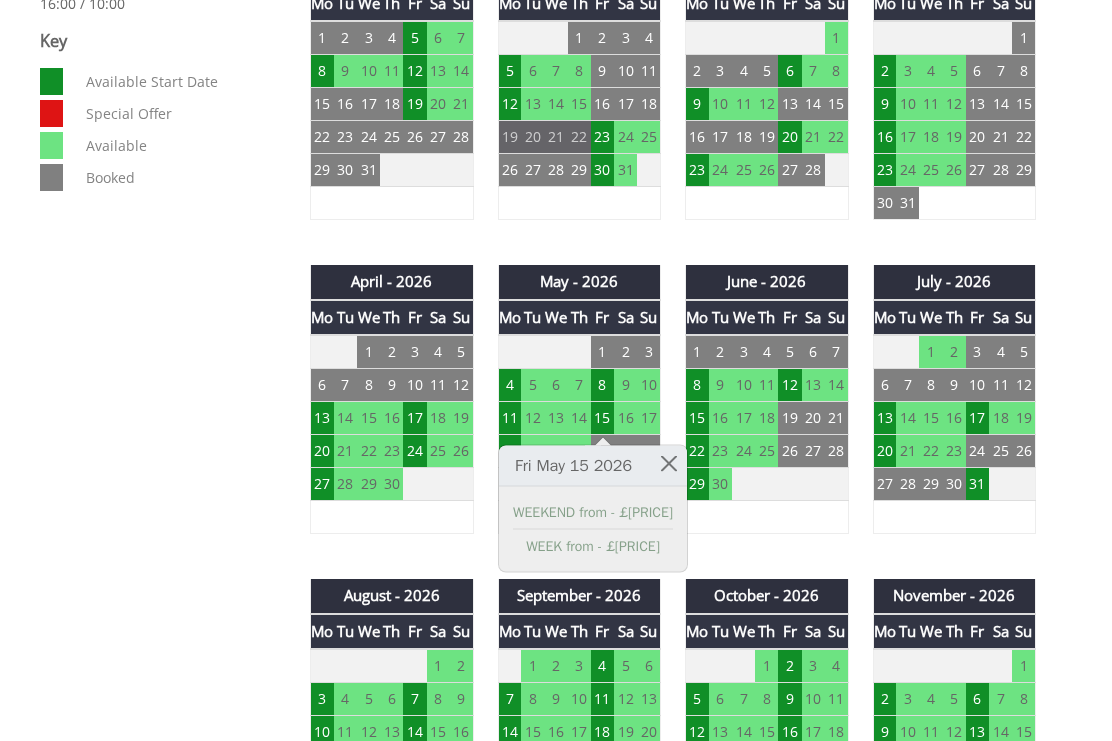 click on "11" at bounding box center [813, 517] 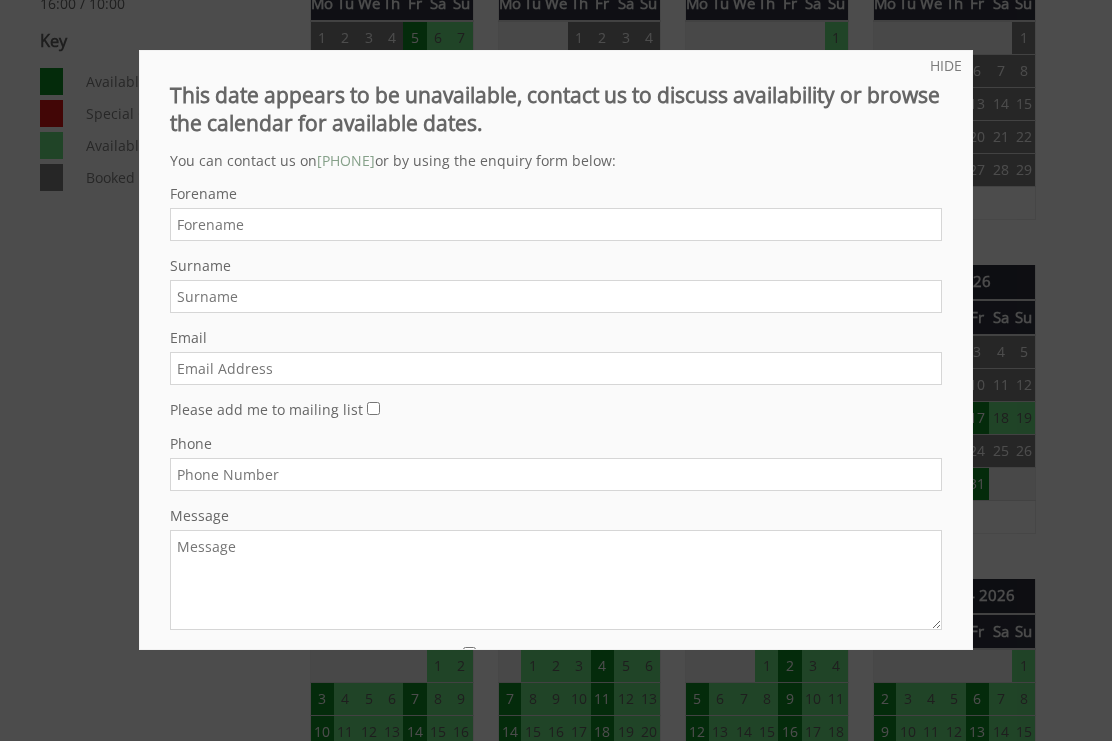 click at bounding box center (556, 370) 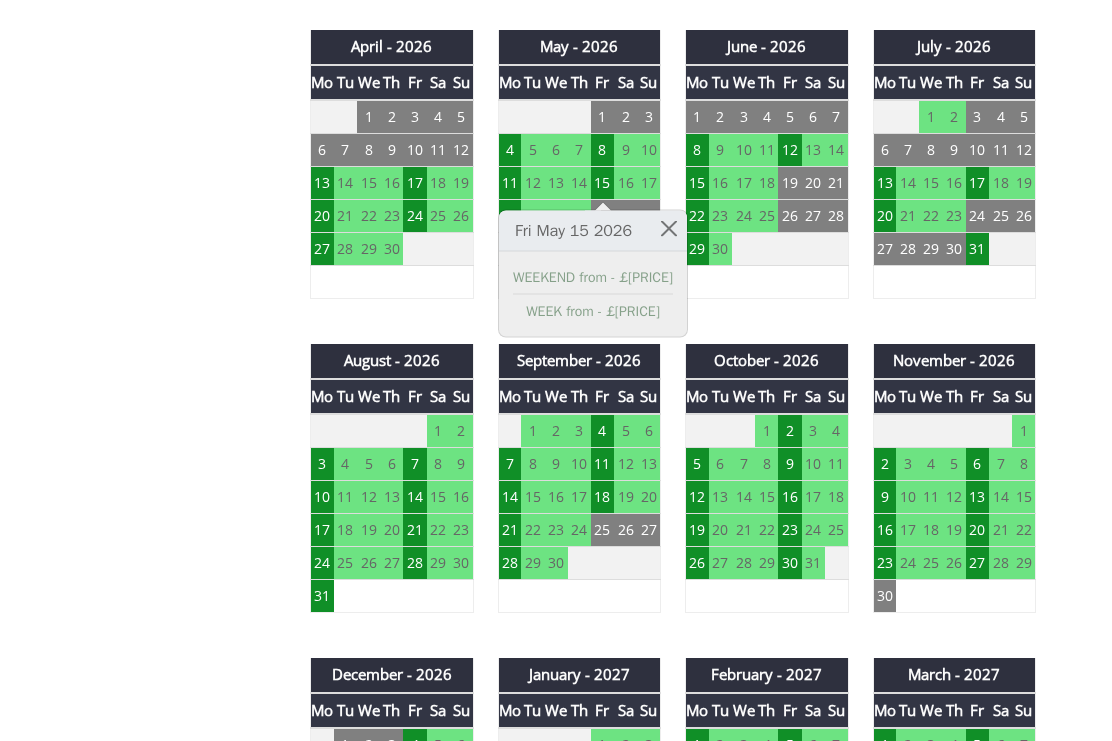 scroll, scrollTop: 1500, scrollLeft: 0, axis: vertical 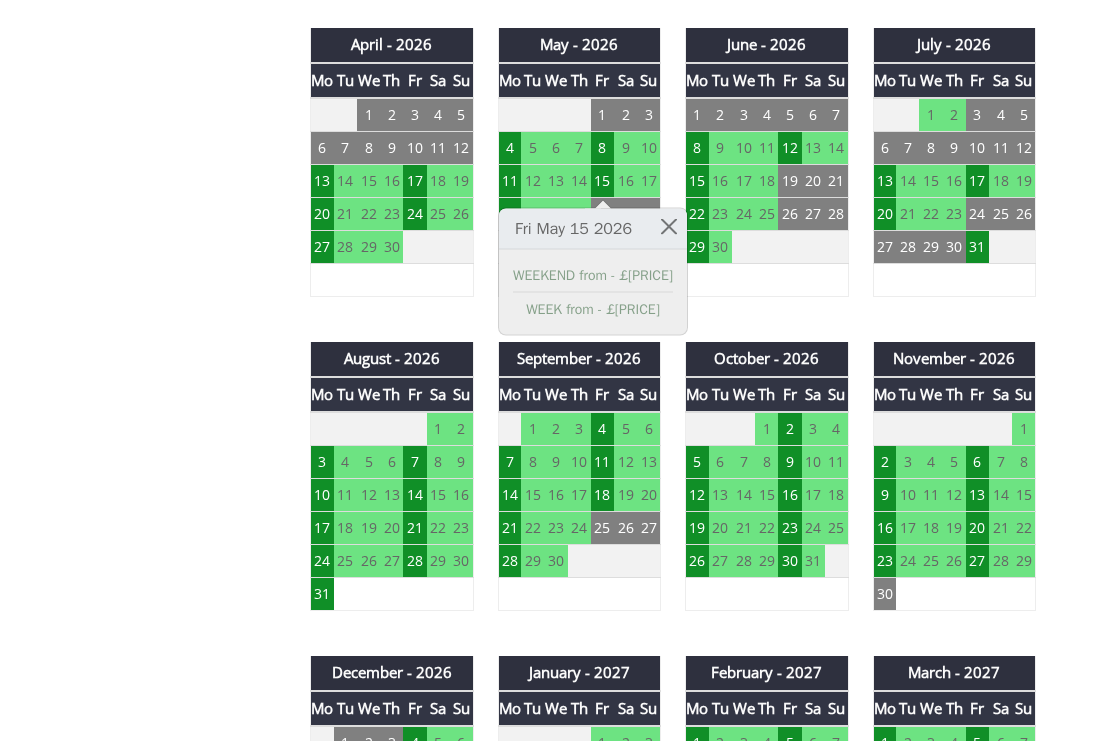 click on "August - [YEAR]
Mo Tu We Th Fr Sa Su
28 29 30 31 1 2 3
4 5 6 7 8 9 10
11 12" at bounding box center [673, 341] 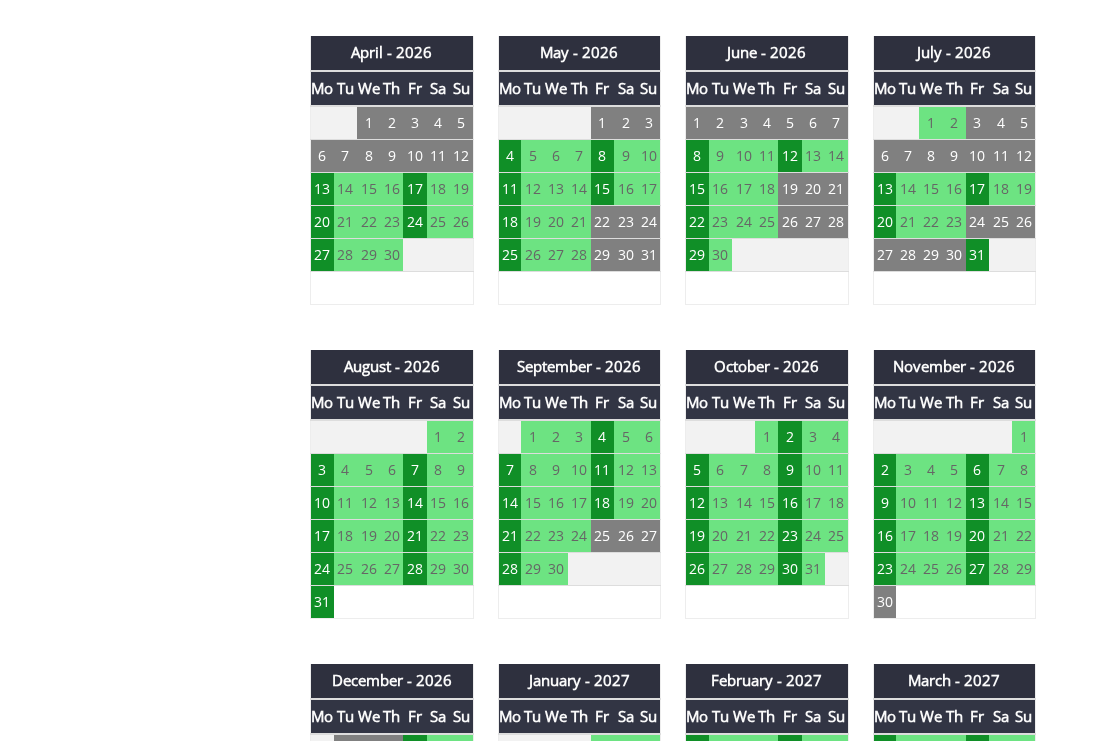 scroll, scrollTop: 1470, scrollLeft: 0, axis: vertical 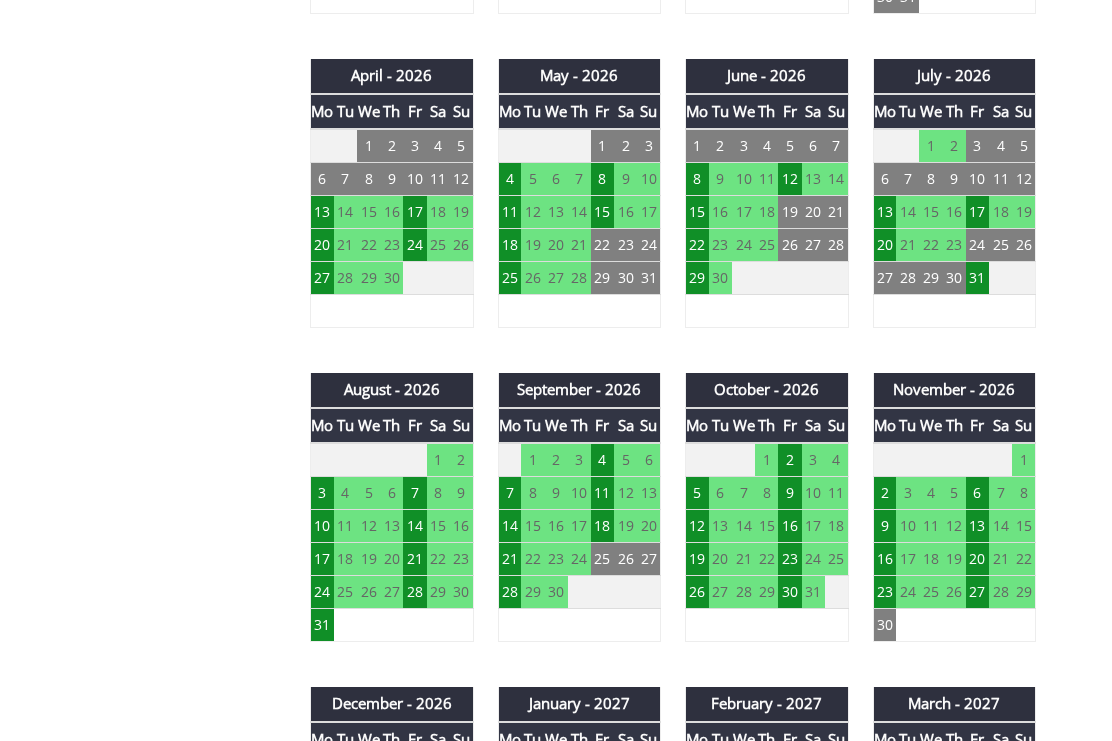 click on "31" at bounding box center (977, 278) 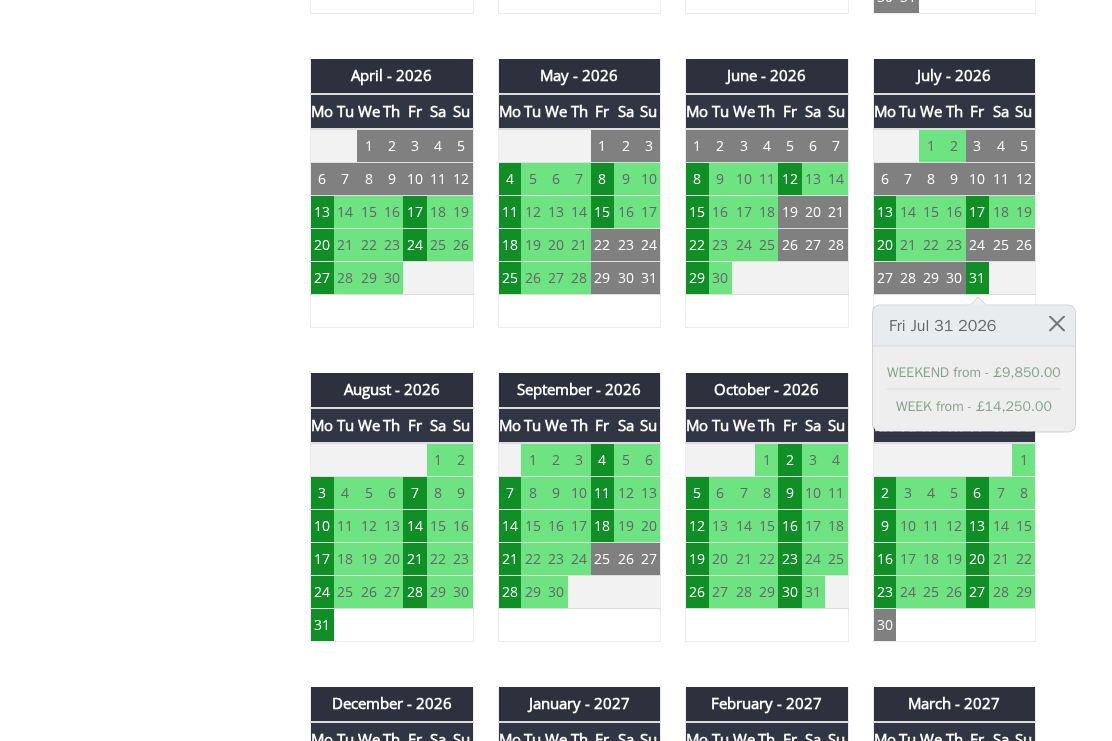 click on "Properties
Churchill 20
Overview
Gallery
Availability
Special Offers
Reviews
Accommodation
Details A-Z
Floor Plans
Extras
Things To Do
T&Cs
Prices and Availability
You can browse the calendar to find an available start date for your stay by clicking on a start date or by entering your Arrival & Departure dates below.
Search for a Stay
Search
Check-In / Check-Out
16:00 / 10:00
Key
Available Start Date
Special Offer" at bounding box center (544, 314) 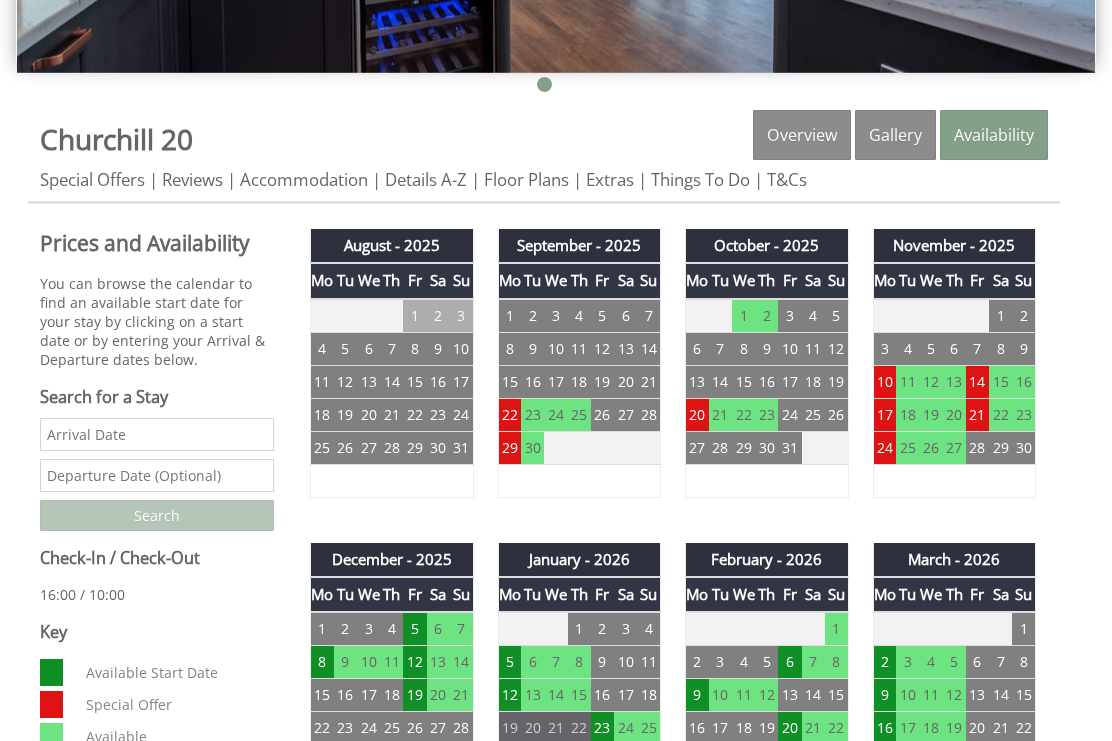 scroll, scrollTop: 672, scrollLeft: 0, axis: vertical 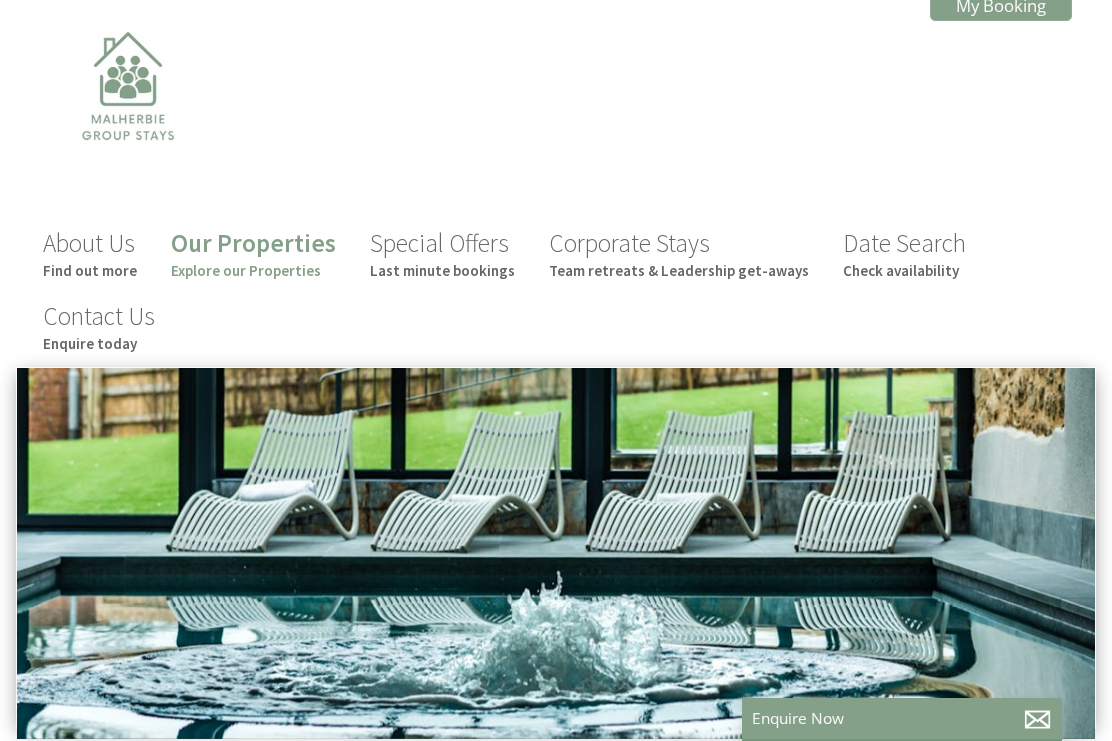 click on "Special Offers  Last minute bookings" at bounding box center (442, 253) 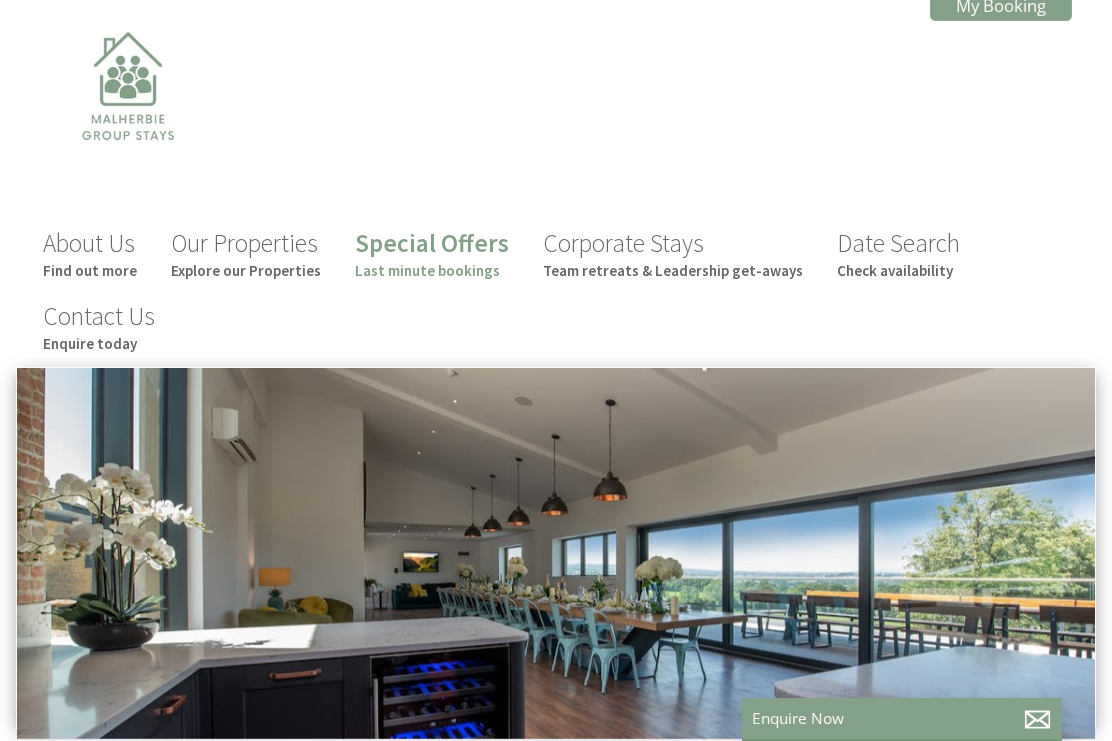 scroll, scrollTop: 0, scrollLeft: 0, axis: both 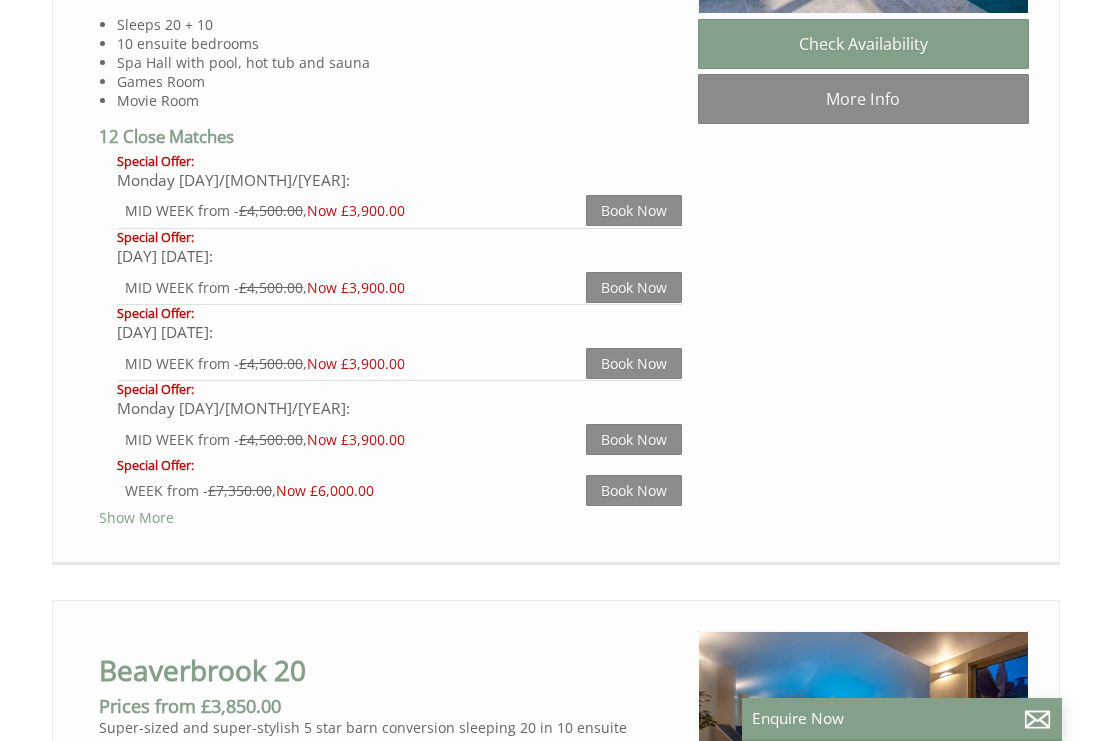 click on "Show More" at bounding box center (136, 517) 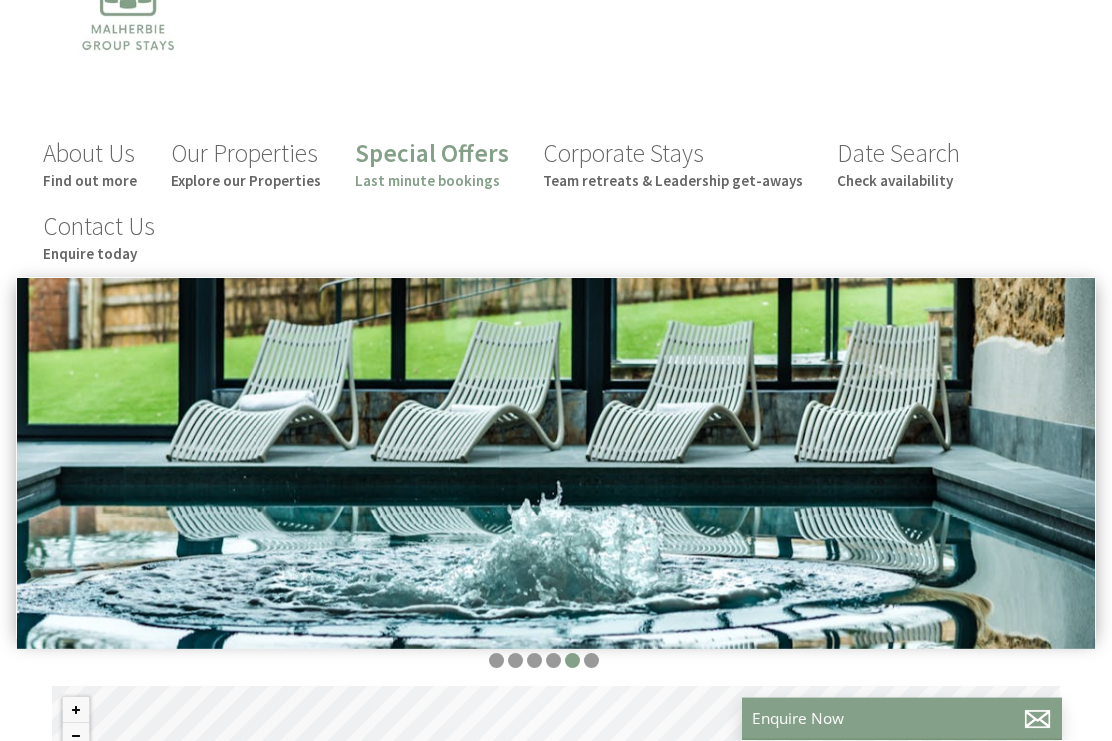 scroll, scrollTop: 0, scrollLeft: 0, axis: both 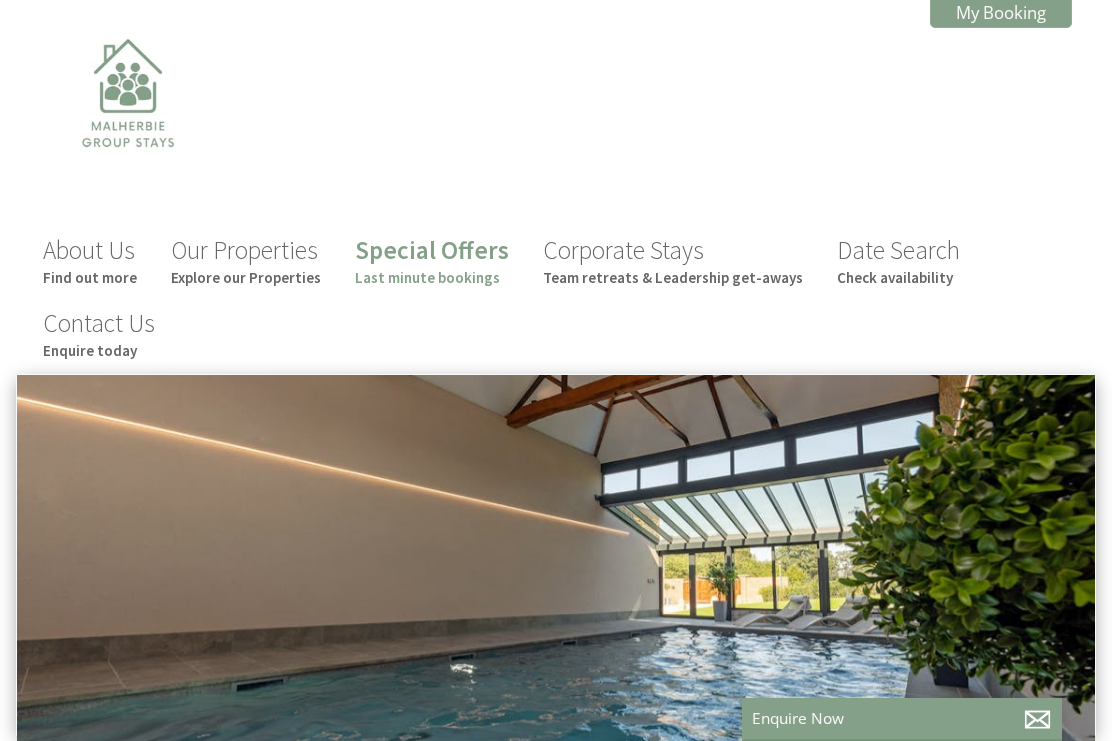 click on "Corporate Stays  Team retreats & Leadership get-aways" at bounding box center (673, 260) 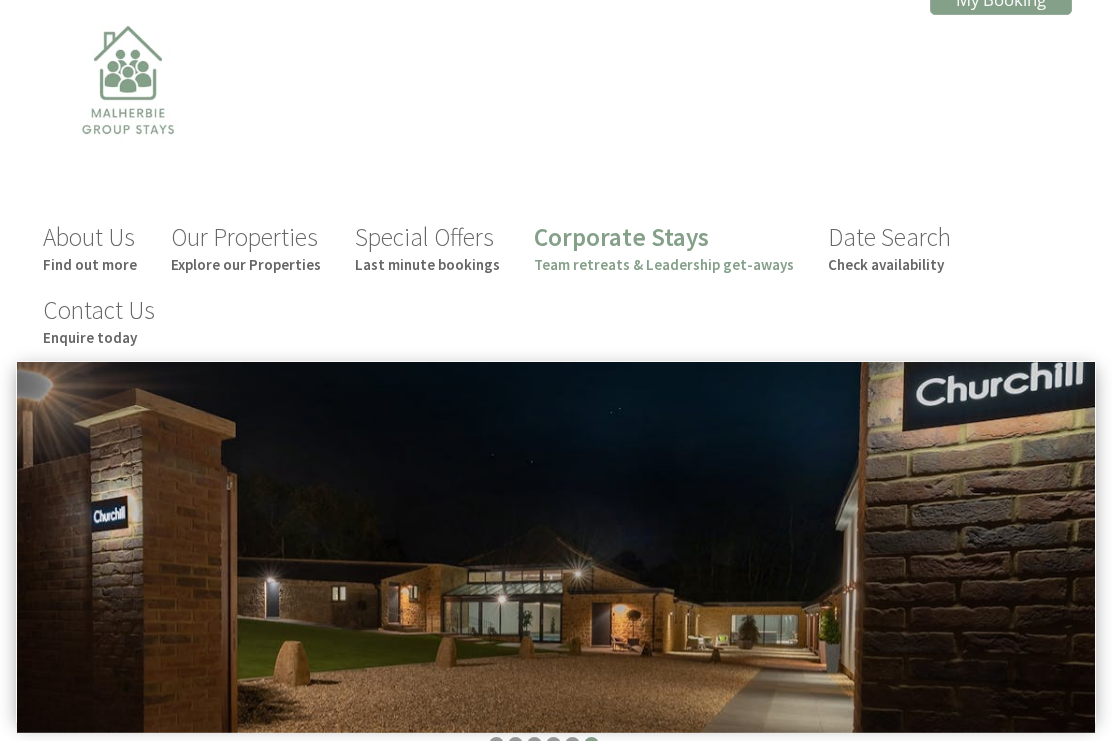 scroll, scrollTop: 0, scrollLeft: 0, axis: both 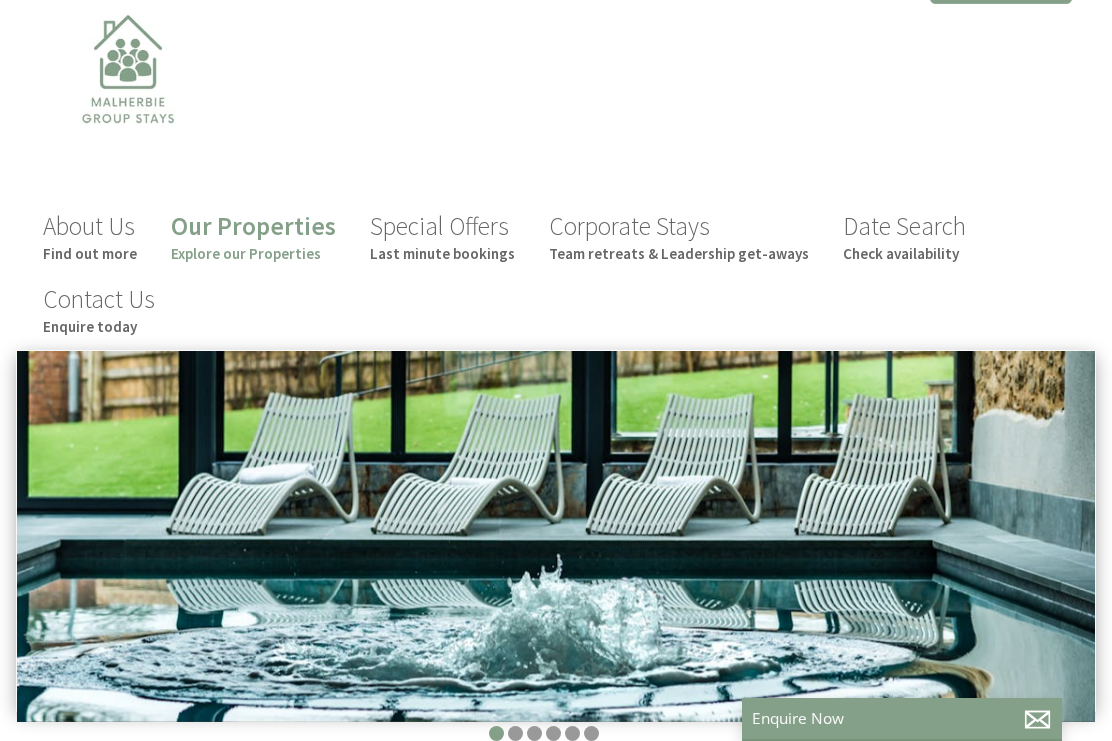click on "Our Properties  Explore our Properties" at bounding box center [253, 236] 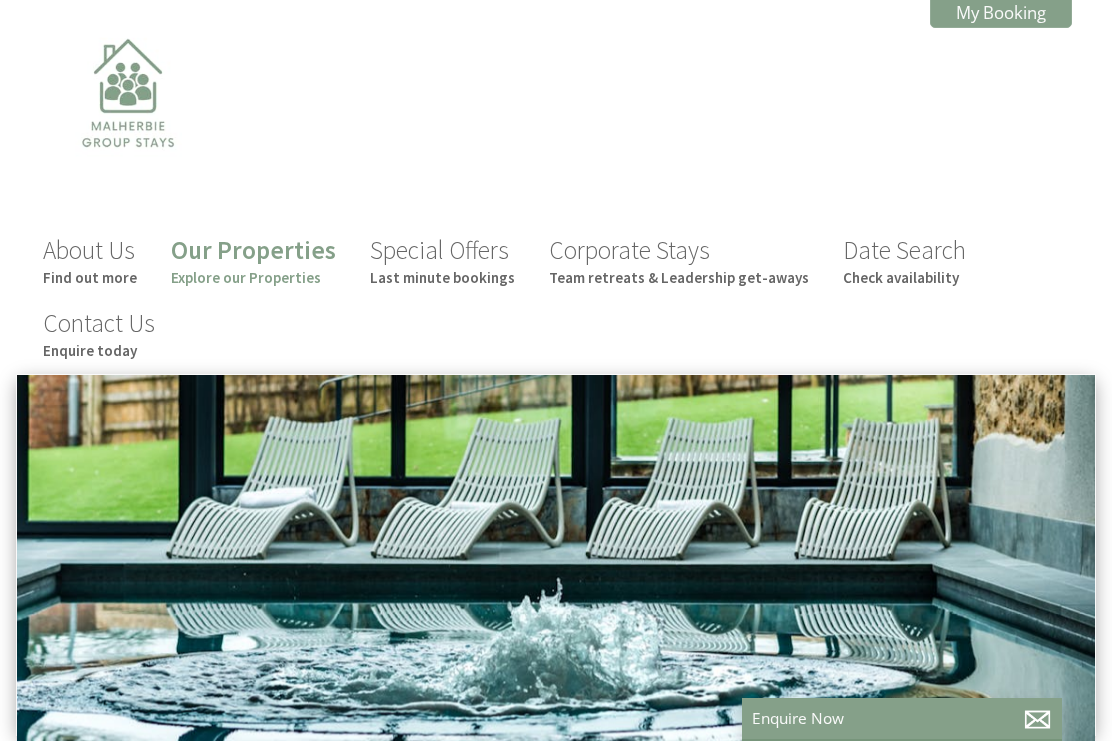 scroll, scrollTop: 0, scrollLeft: 0, axis: both 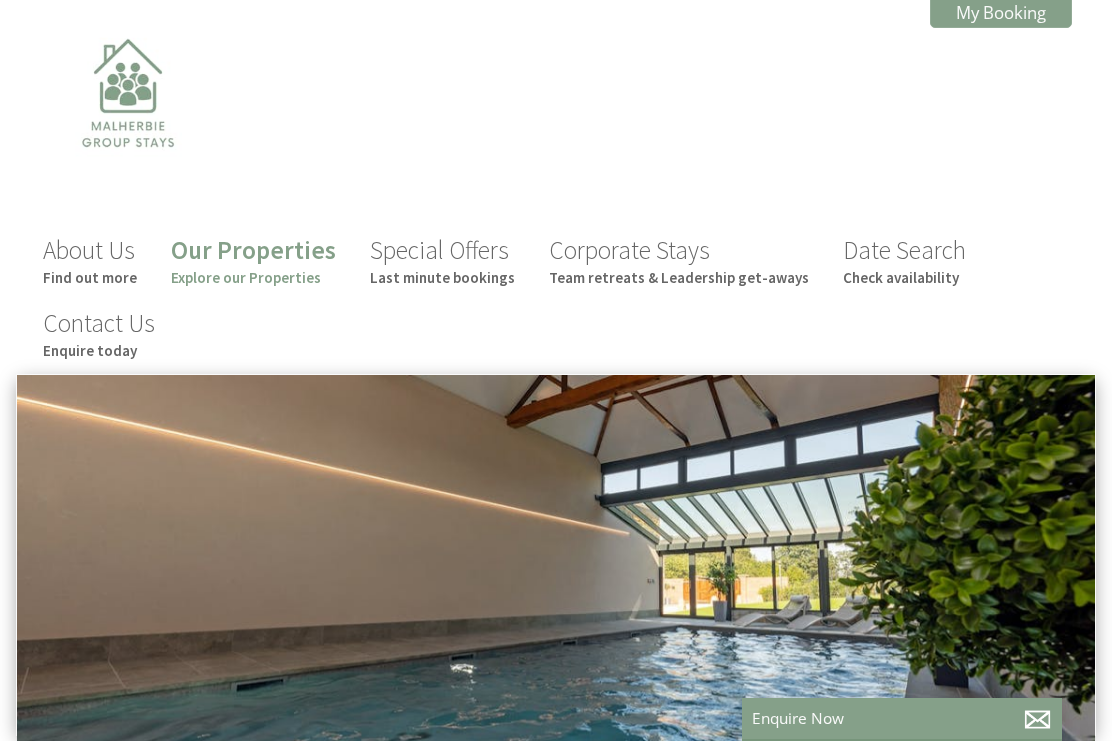 click on "About Us  Find out more" at bounding box center (90, 260) 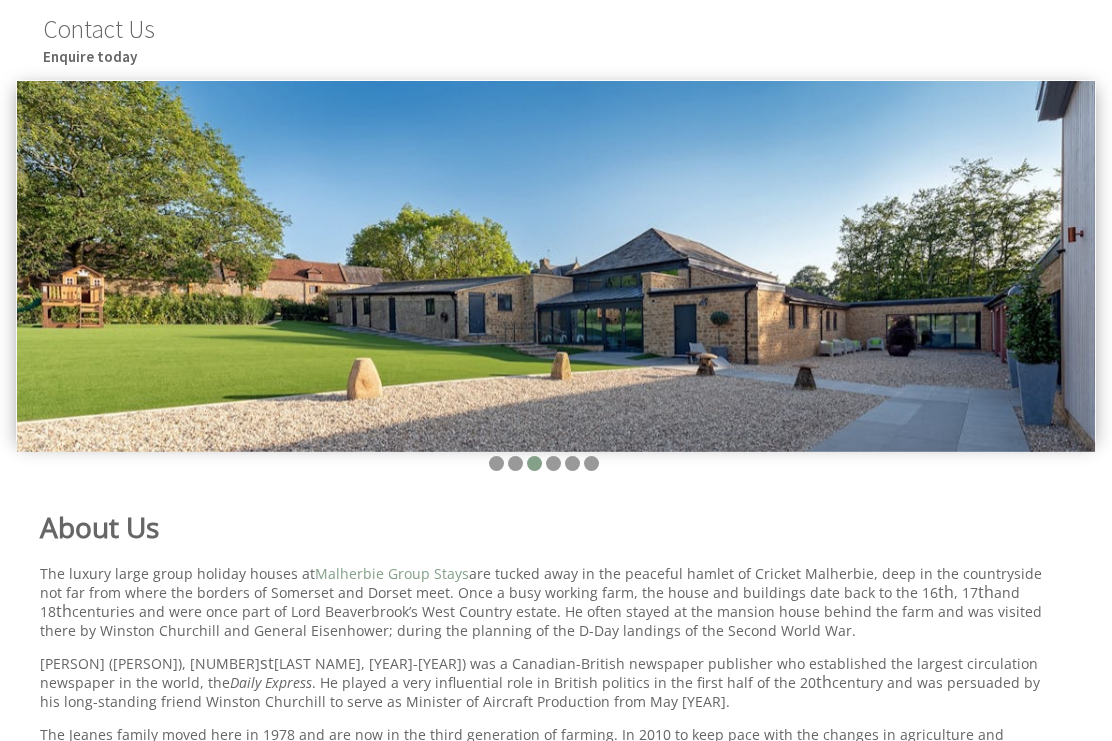 scroll, scrollTop: 0, scrollLeft: 0, axis: both 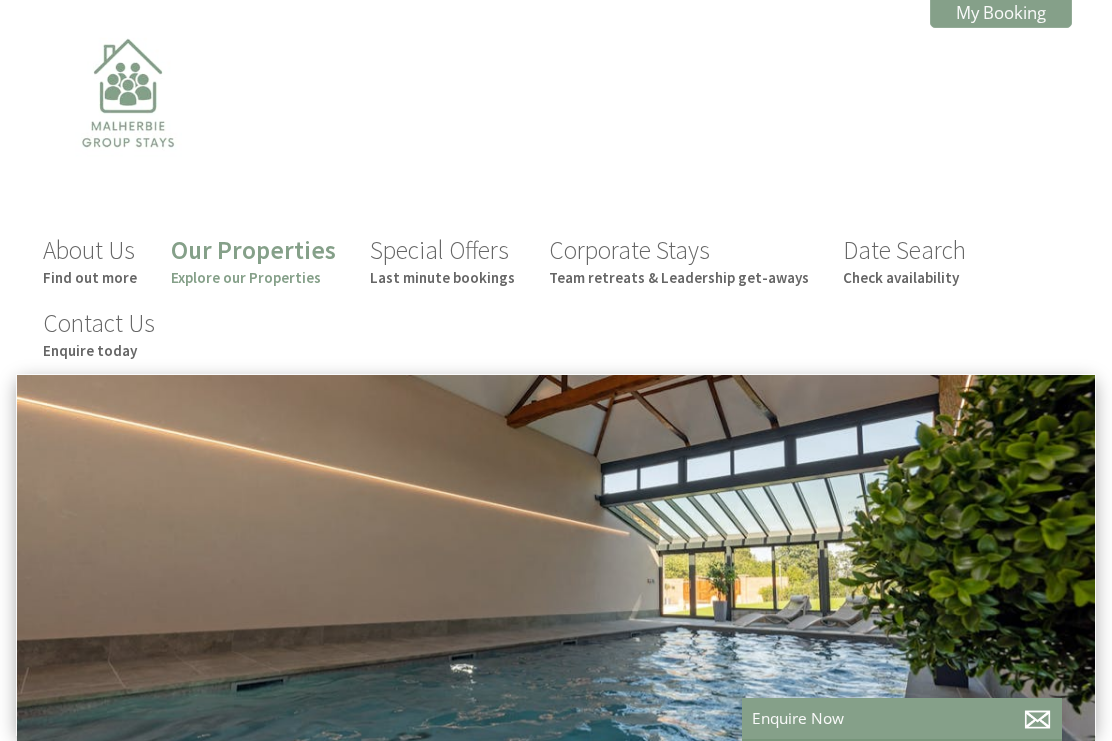 click on "Date Search  Check availability" at bounding box center (904, 260) 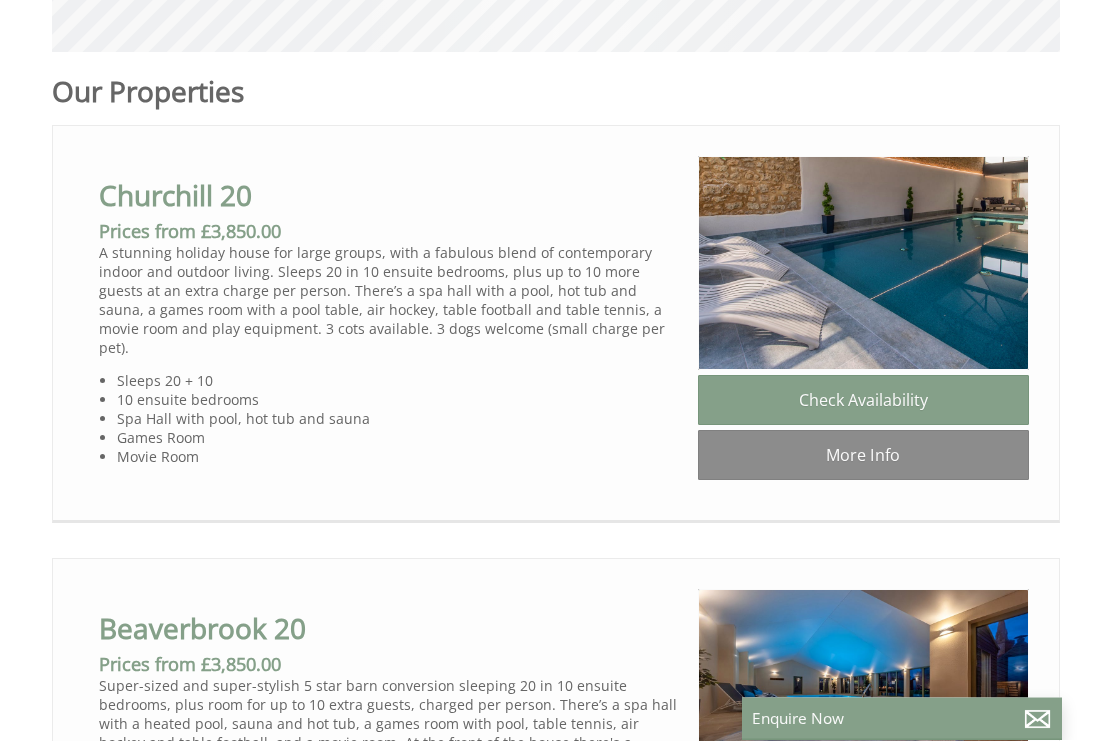 scroll, scrollTop: 1185, scrollLeft: 0, axis: vertical 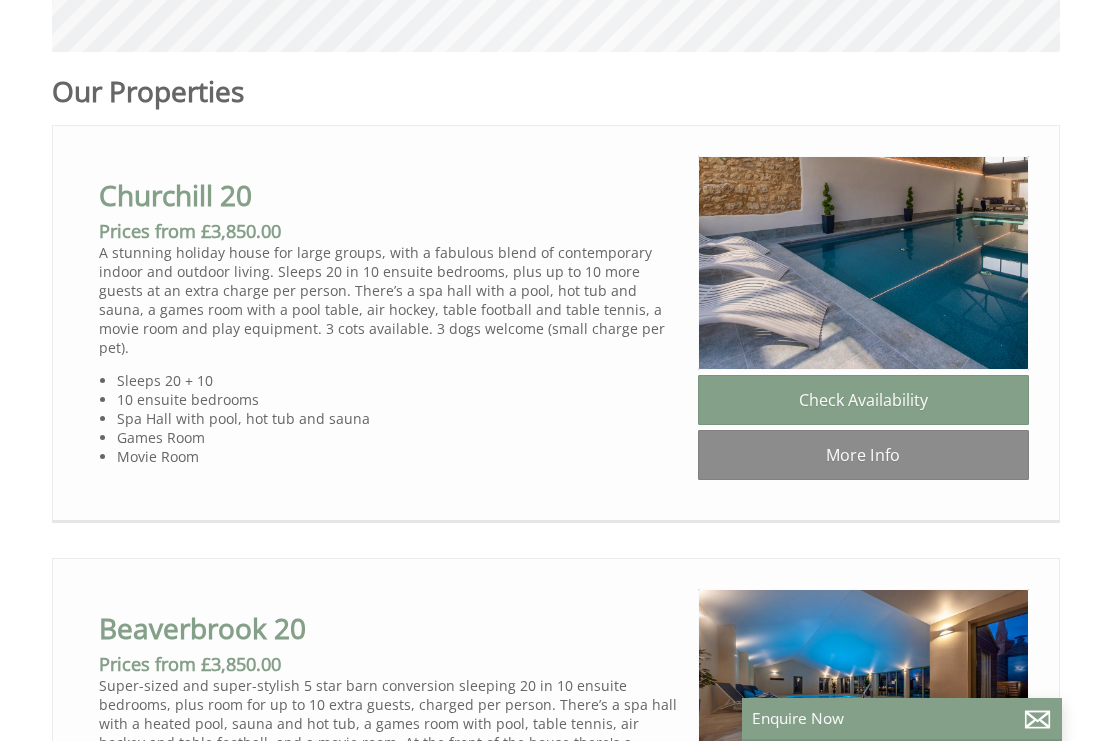 click on "Check Availability" at bounding box center [863, 400] 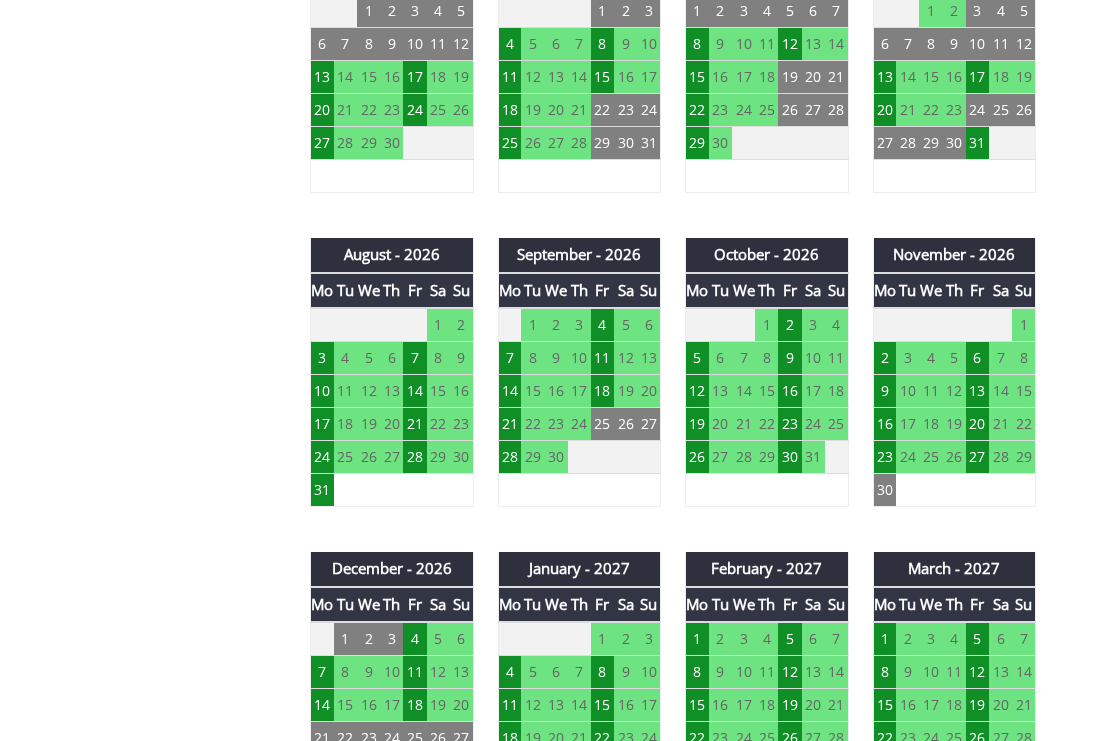 scroll, scrollTop: 1596, scrollLeft: 0, axis: vertical 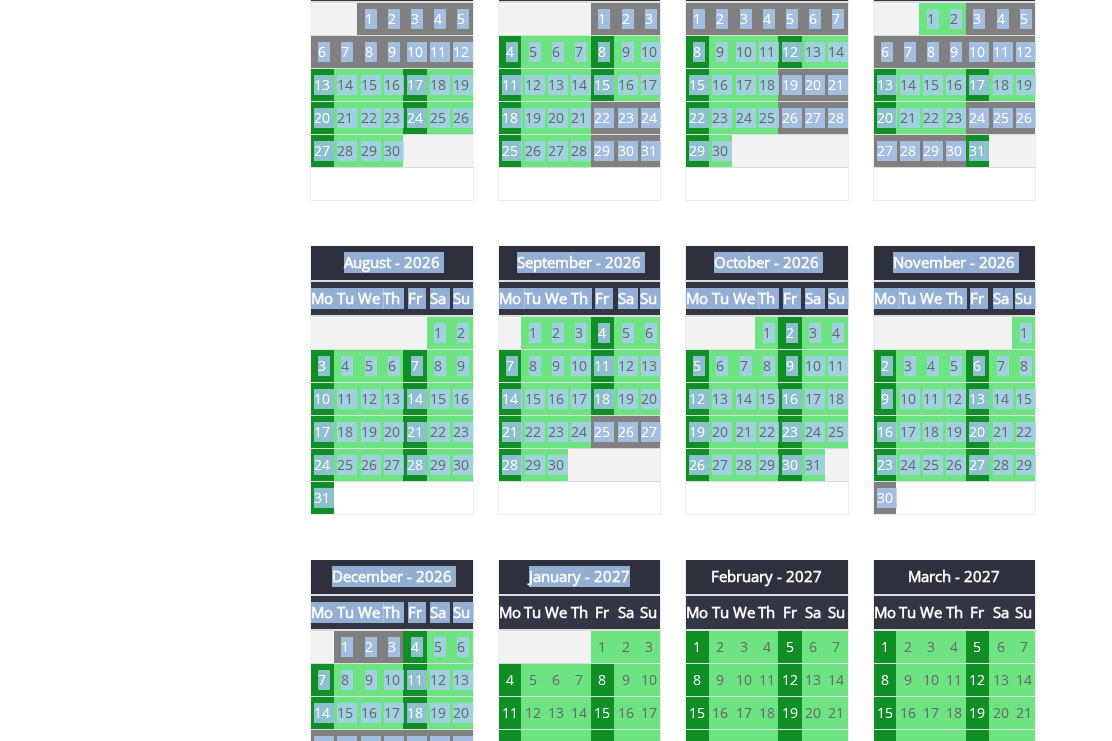 click on "Properties
Churchill 20
Overview
Gallery
Availability
Special Offers
Reviews
Accommodation
Details A-Z
Floor Plans
Extras
Things To Do
T&Cs
Prices and Availability
You can browse the calendar to find an available start date for your stay by clicking on a start date or by entering your Arrival & Departure dates below.
Search for a Stay
Search
Check-In / Check-Out
16:00 / 10:00
Key
Available Start Date
Special Offer" at bounding box center [544, 188] 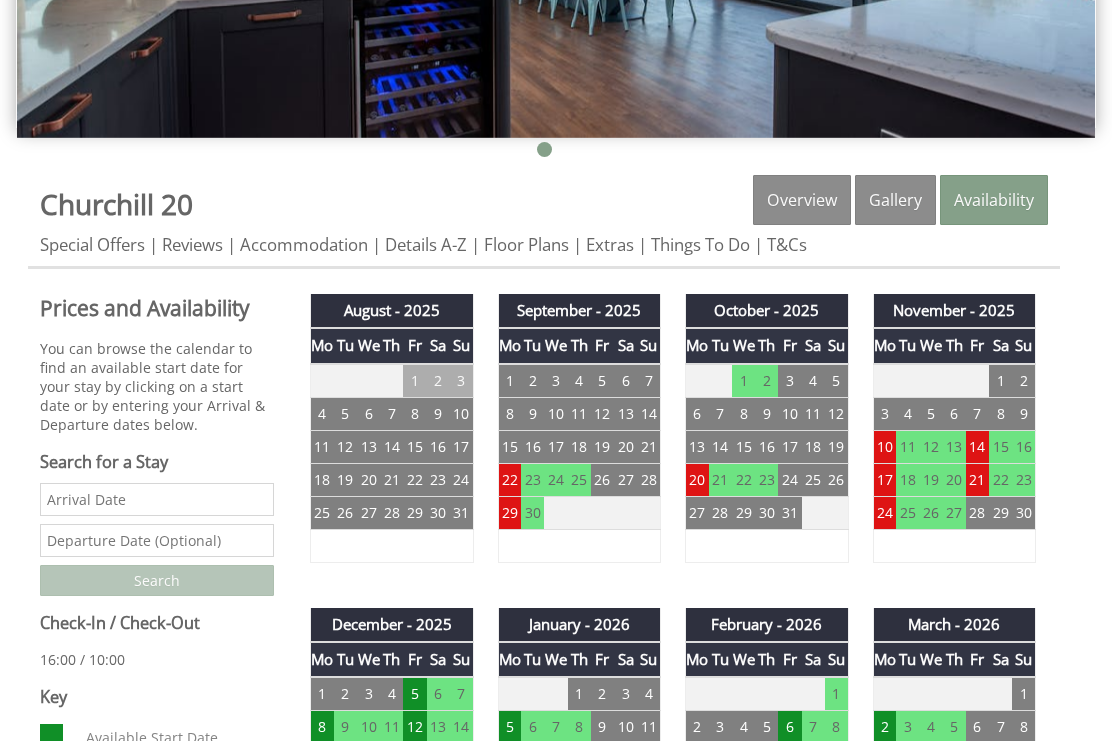 scroll, scrollTop: 614, scrollLeft: 0, axis: vertical 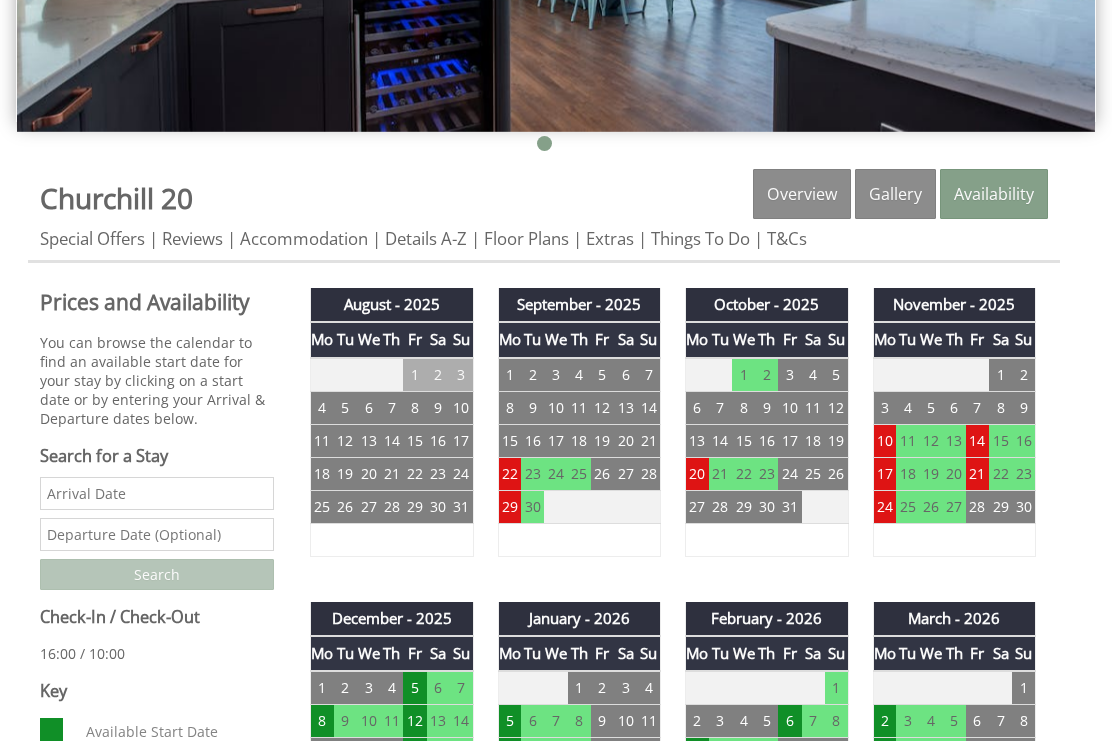 click on "Availability" at bounding box center (994, 194) 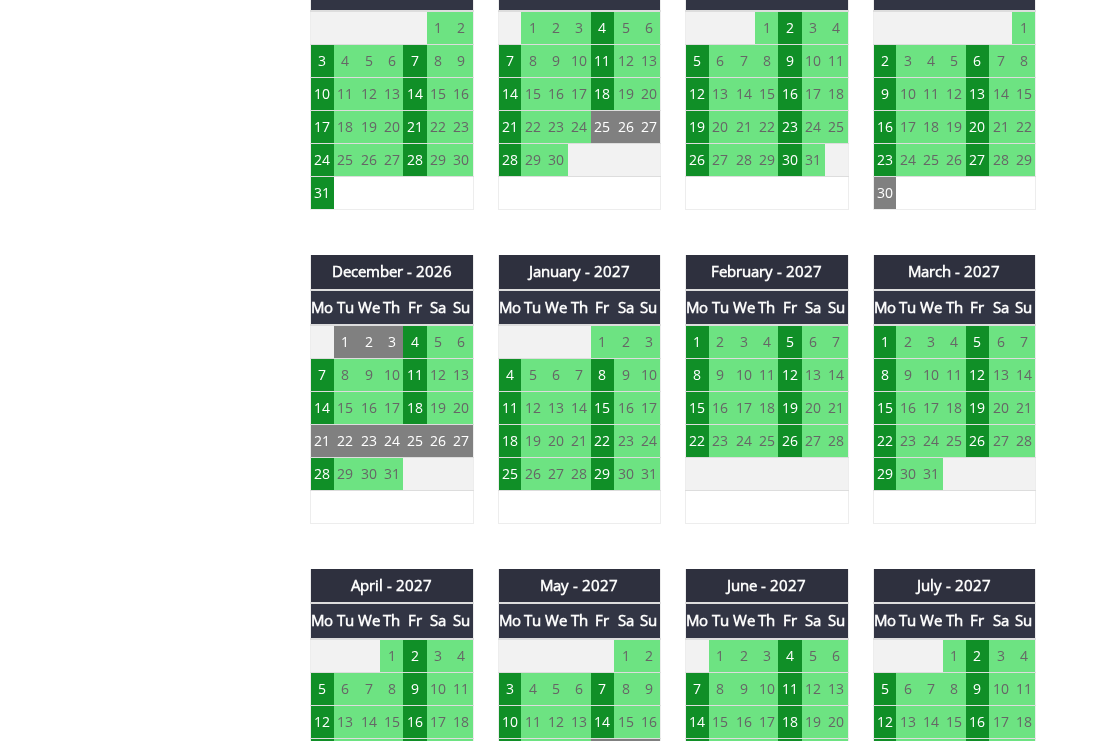 scroll, scrollTop: 1897, scrollLeft: 0, axis: vertical 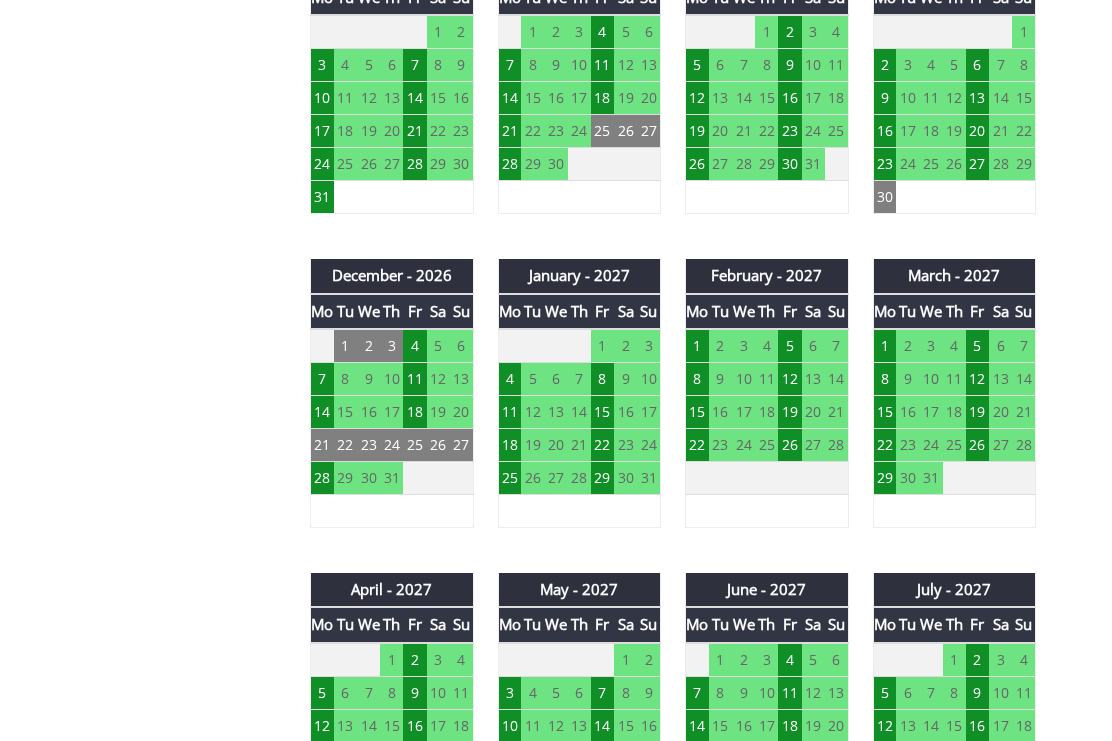 click on "2" at bounding box center (438, 479) 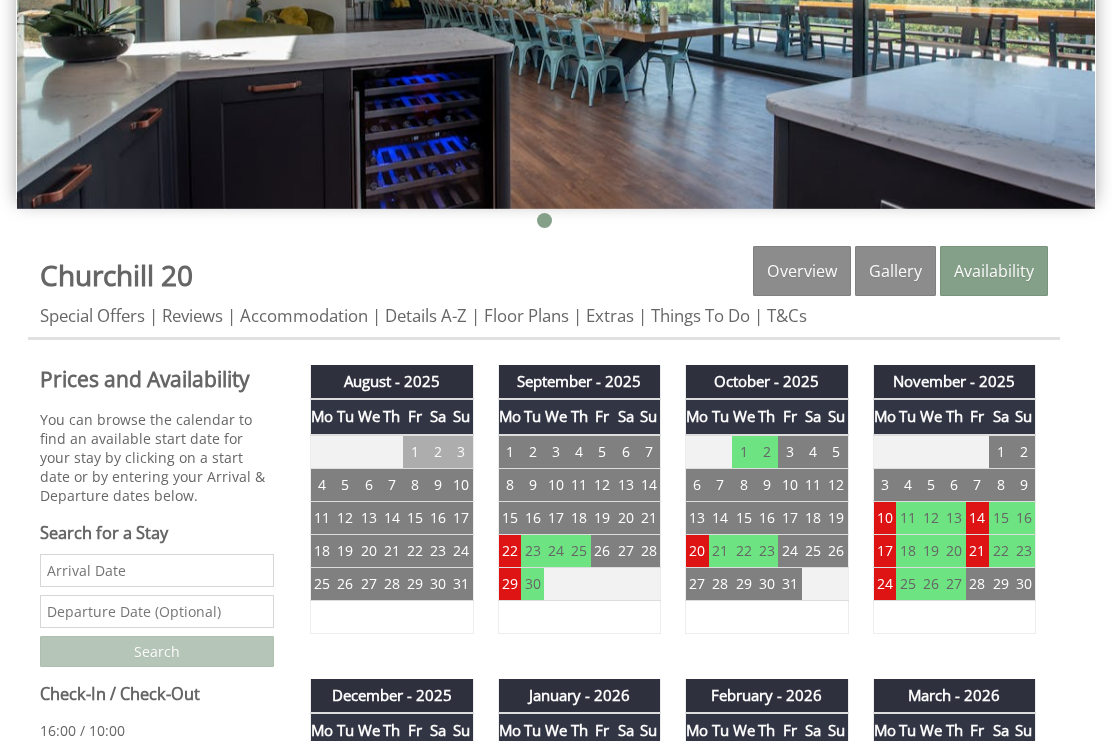 scroll, scrollTop: 537, scrollLeft: 0, axis: vertical 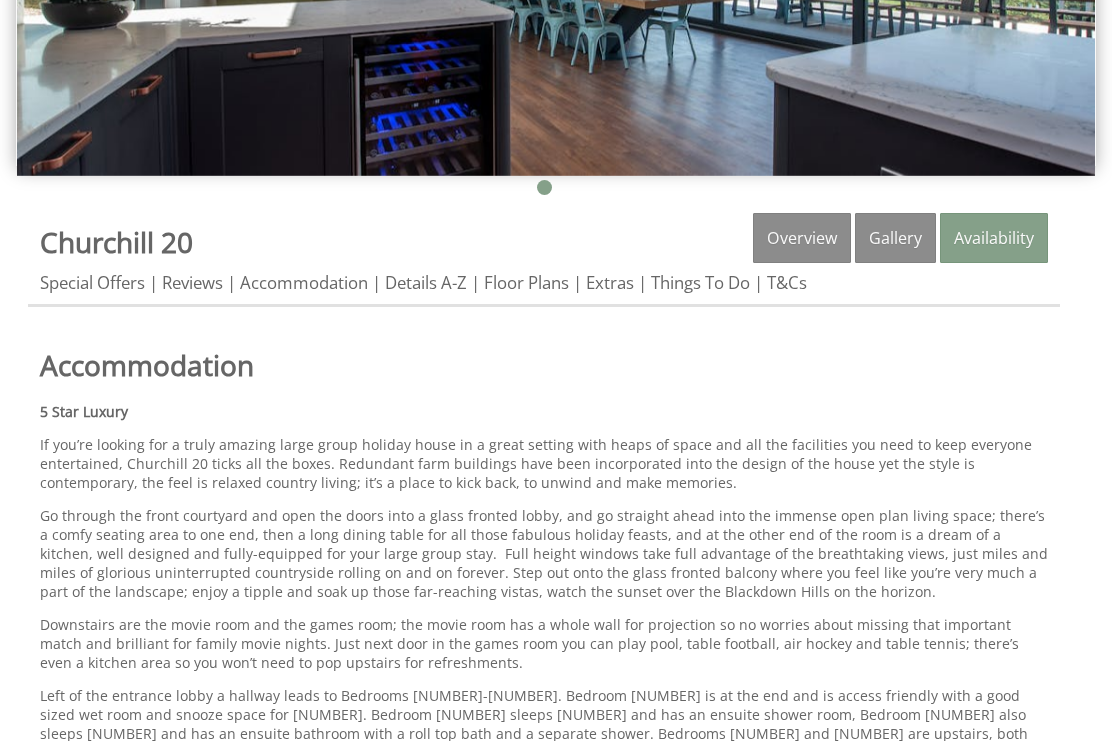 click on "Details A-Z" at bounding box center [426, 282] 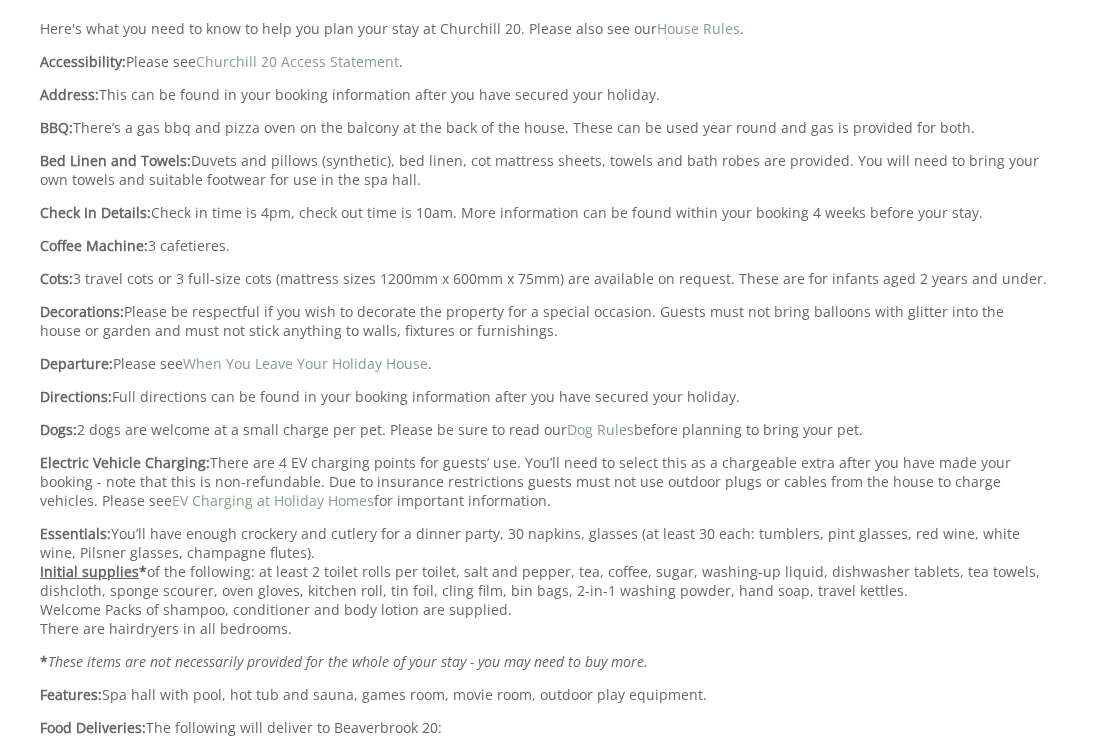 scroll, scrollTop: 933, scrollLeft: 0, axis: vertical 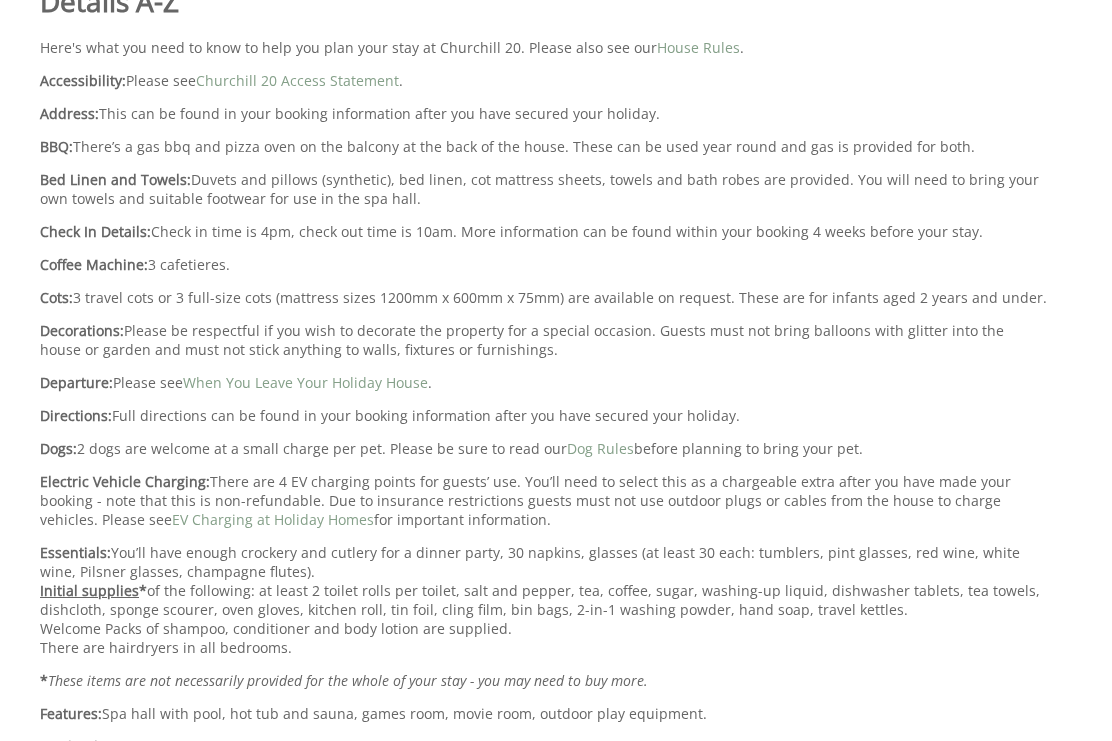 click on "When You Leave Your Holiday House" at bounding box center (305, 383) 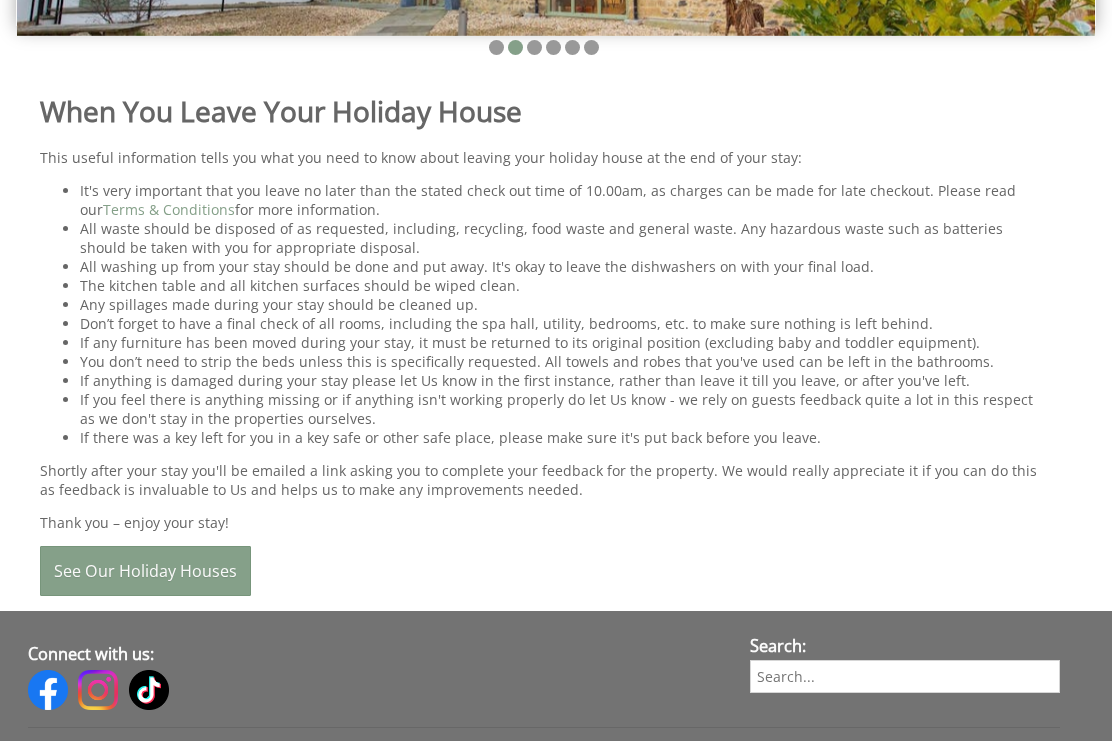 scroll, scrollTop: 710, scrollLeft: 0, axis: vertical 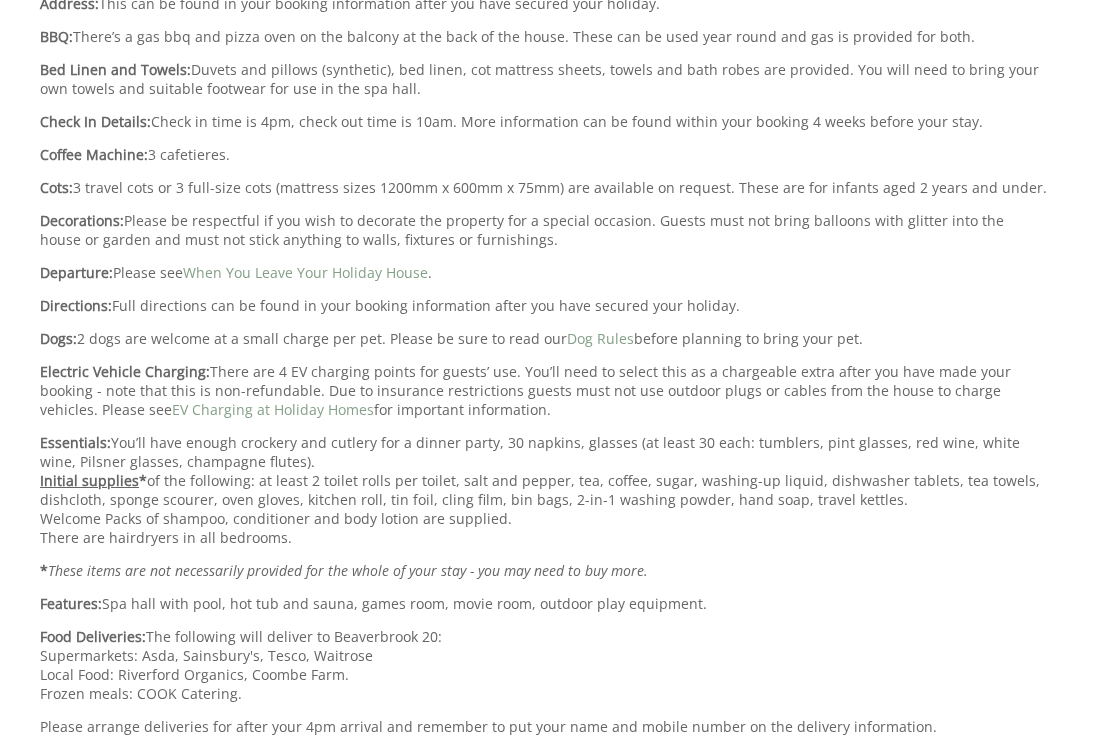 click on "Dog Rules" at bounding box center (600, 339) 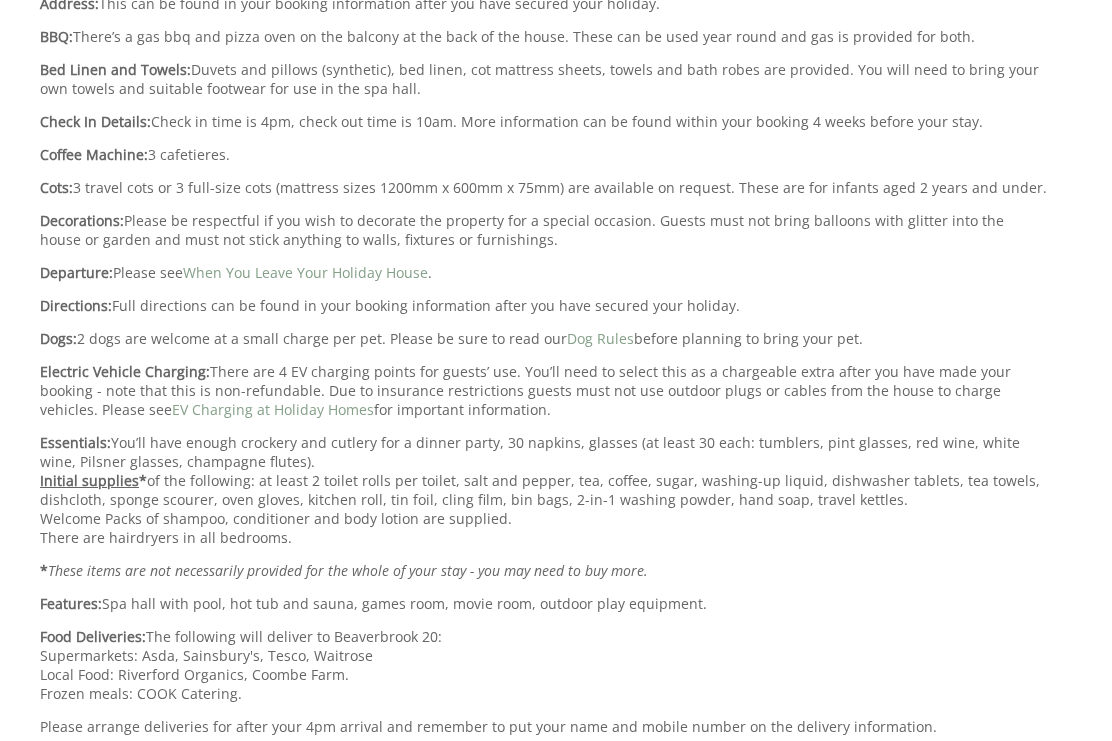 scroll, scrollTop: 1044, scrollLeft: 0, axis: vertical 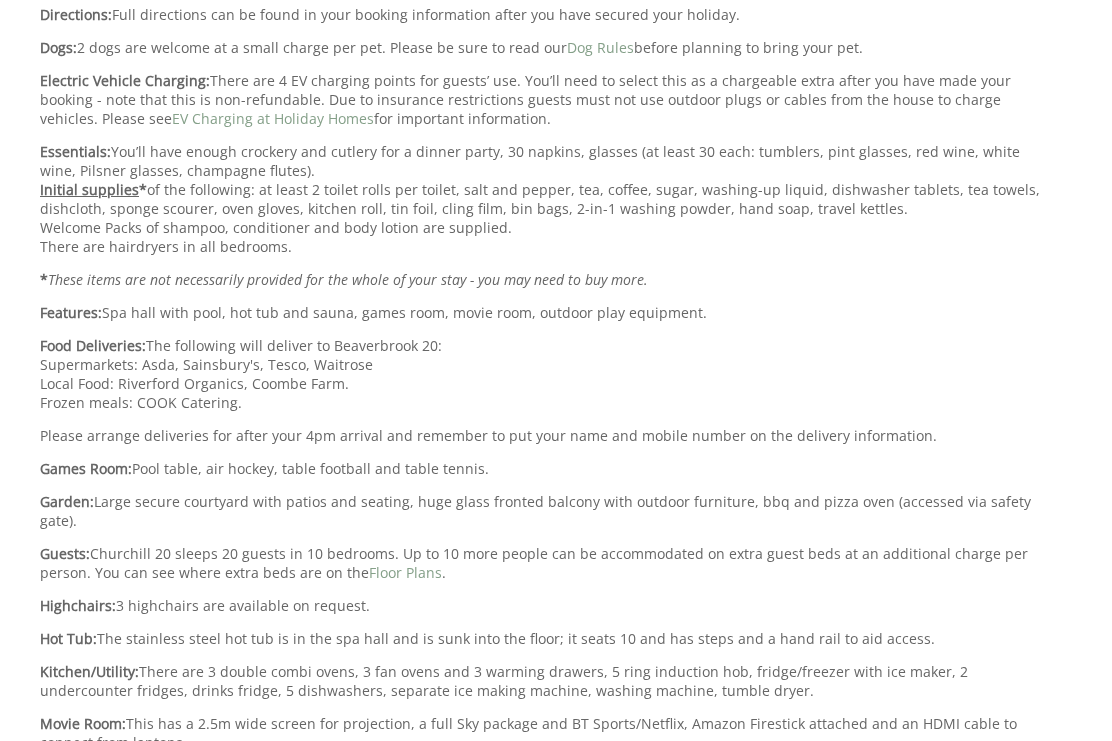 click on "Floor Plans" at bounding box center [405, 572] 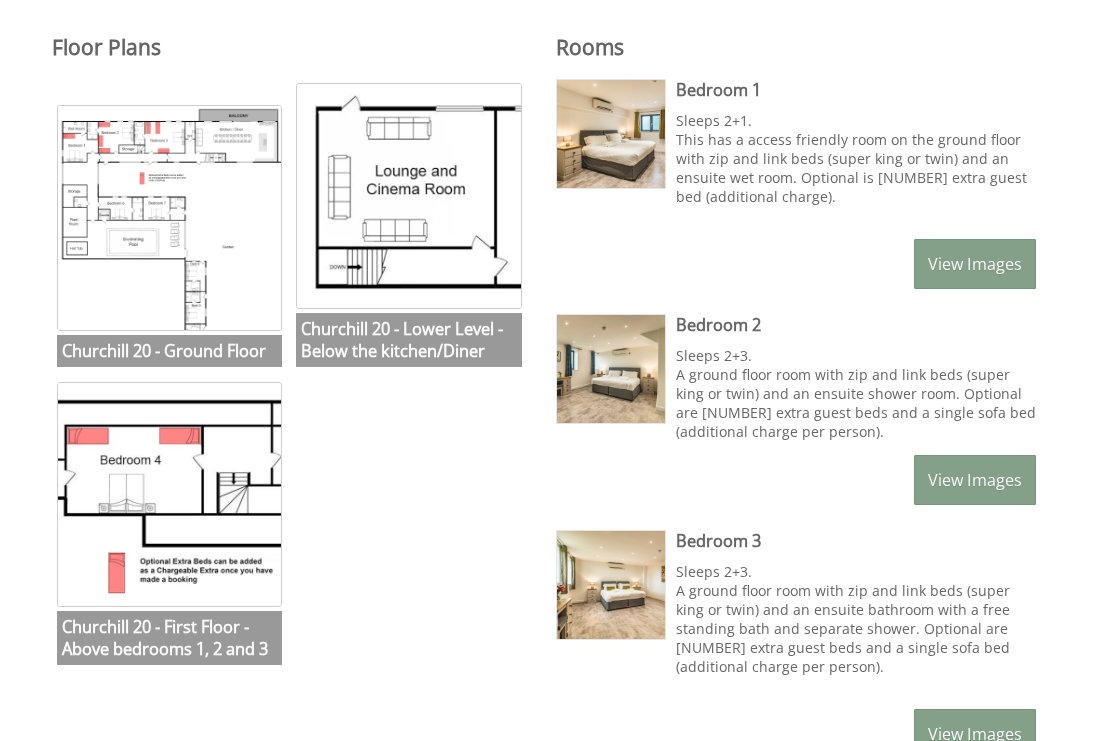 scroll, scrollTop: 881, scrollLeft: 0, axis: vertical 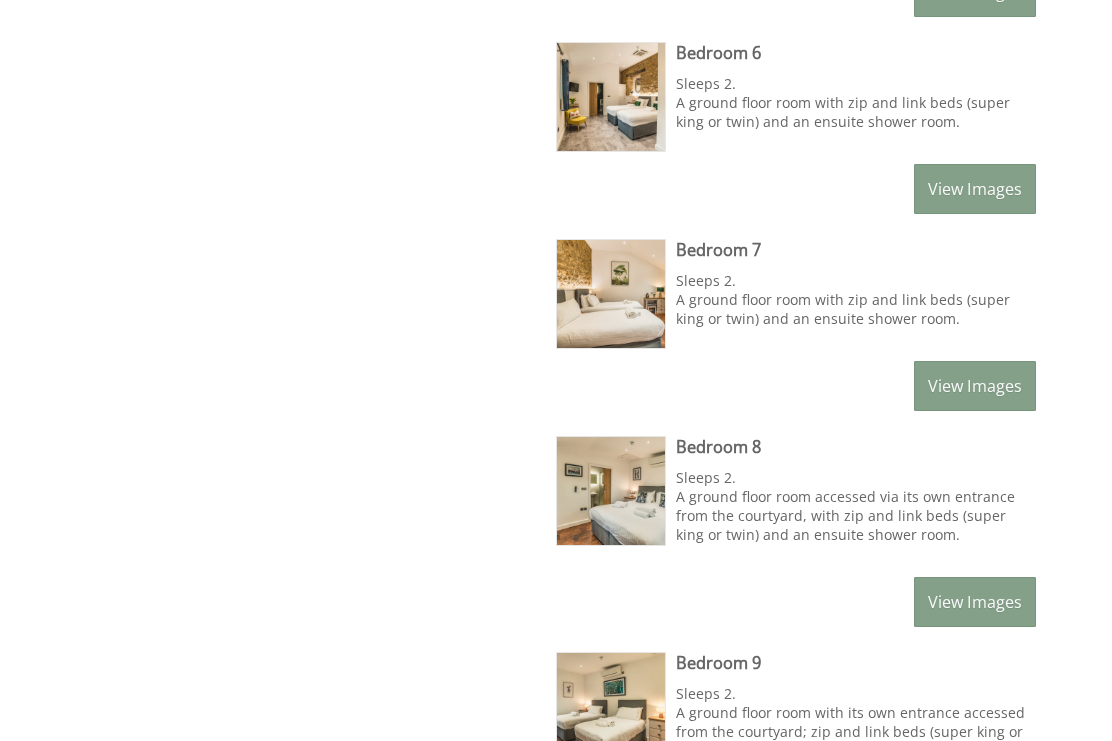 click on "View Images" at bounding box center [975, 602] 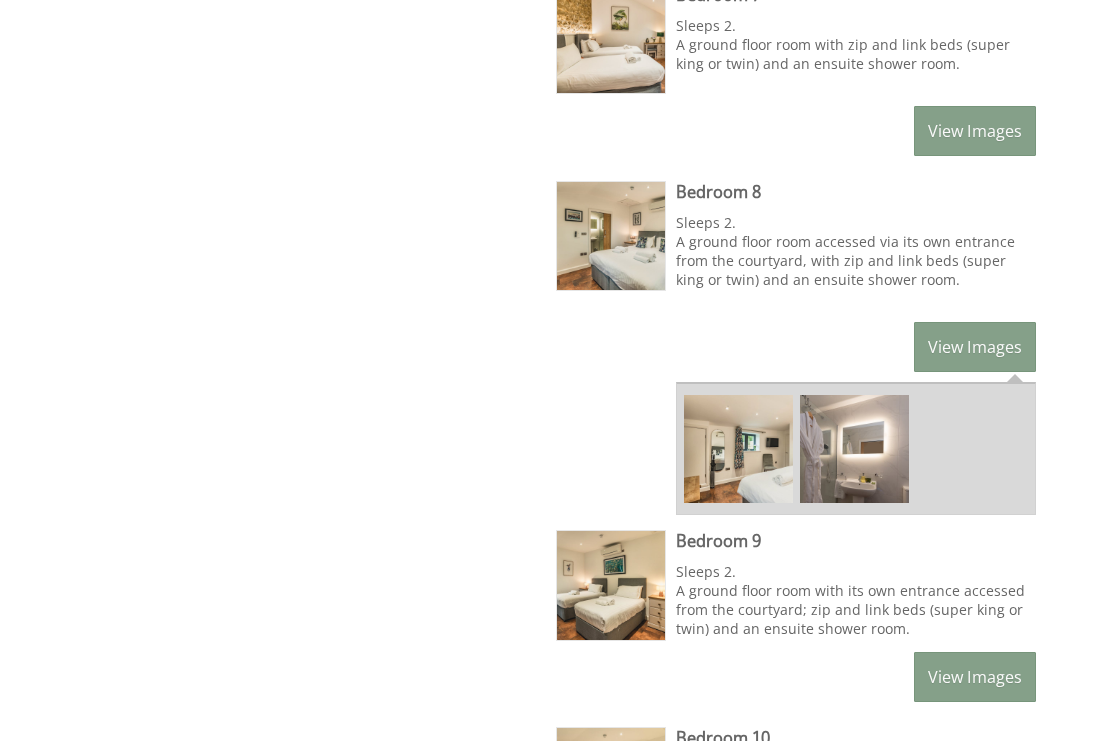 scroll, scrollTop: 2467, scrollLeft: 0, axis: vertical 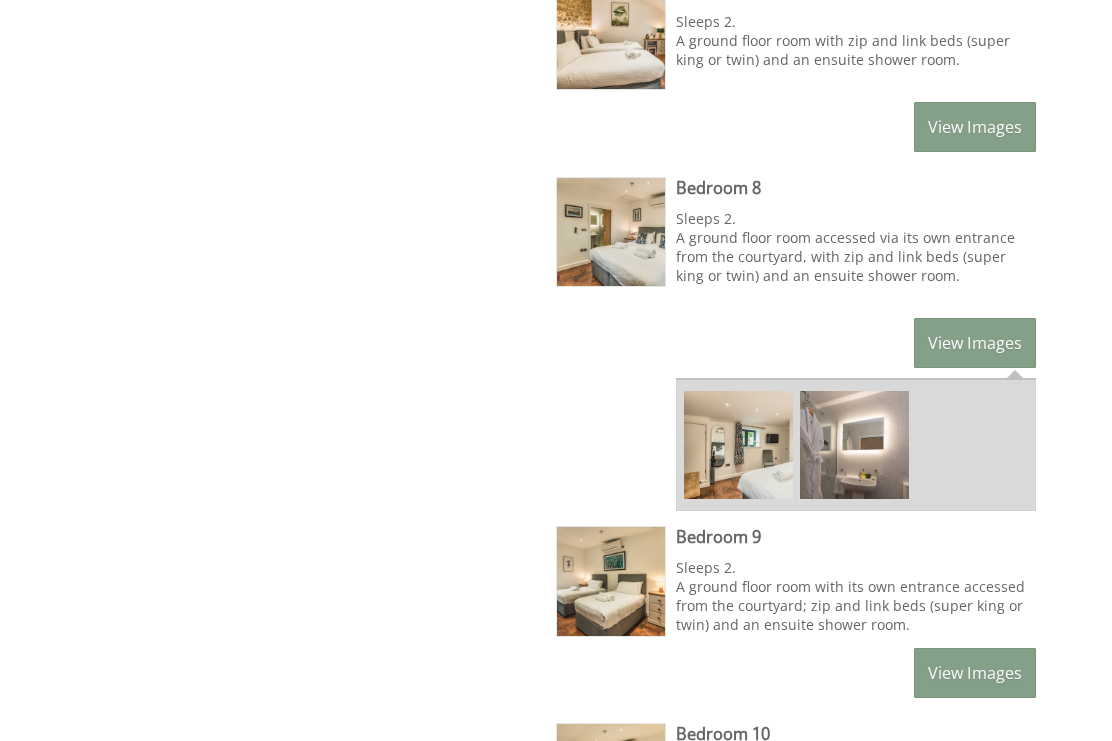 click at bounding box center [738, 445] 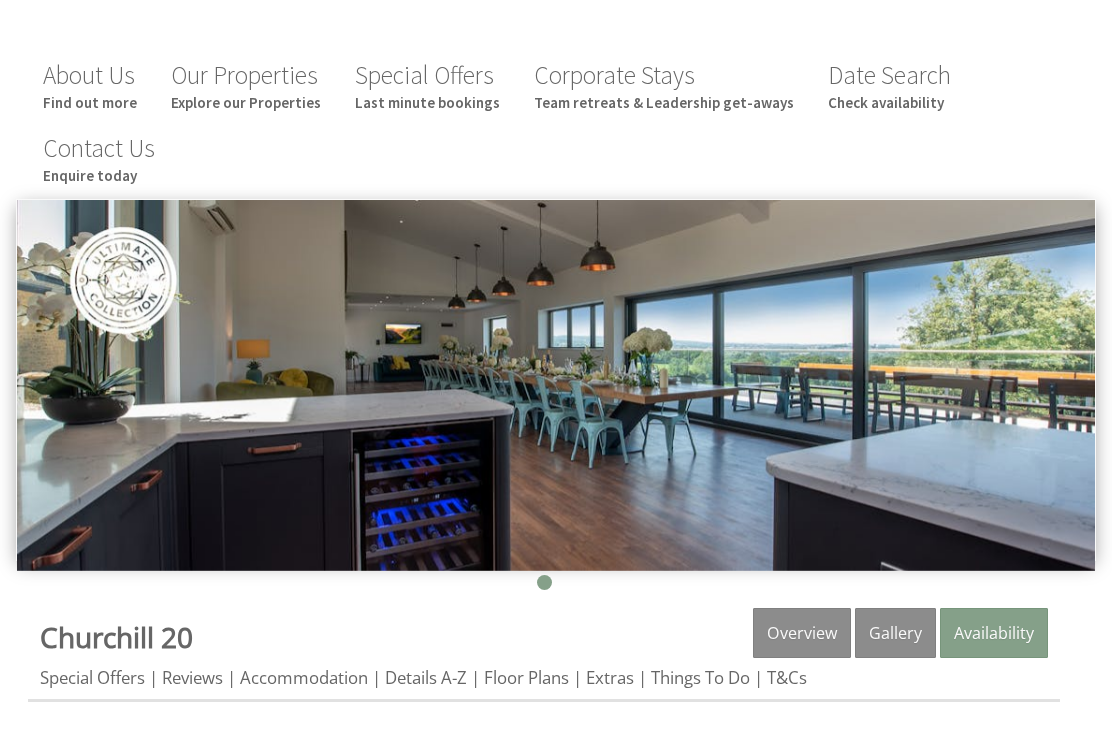 scroll, scrollTop: 174, scrollLeft: 0, axis: vertical 